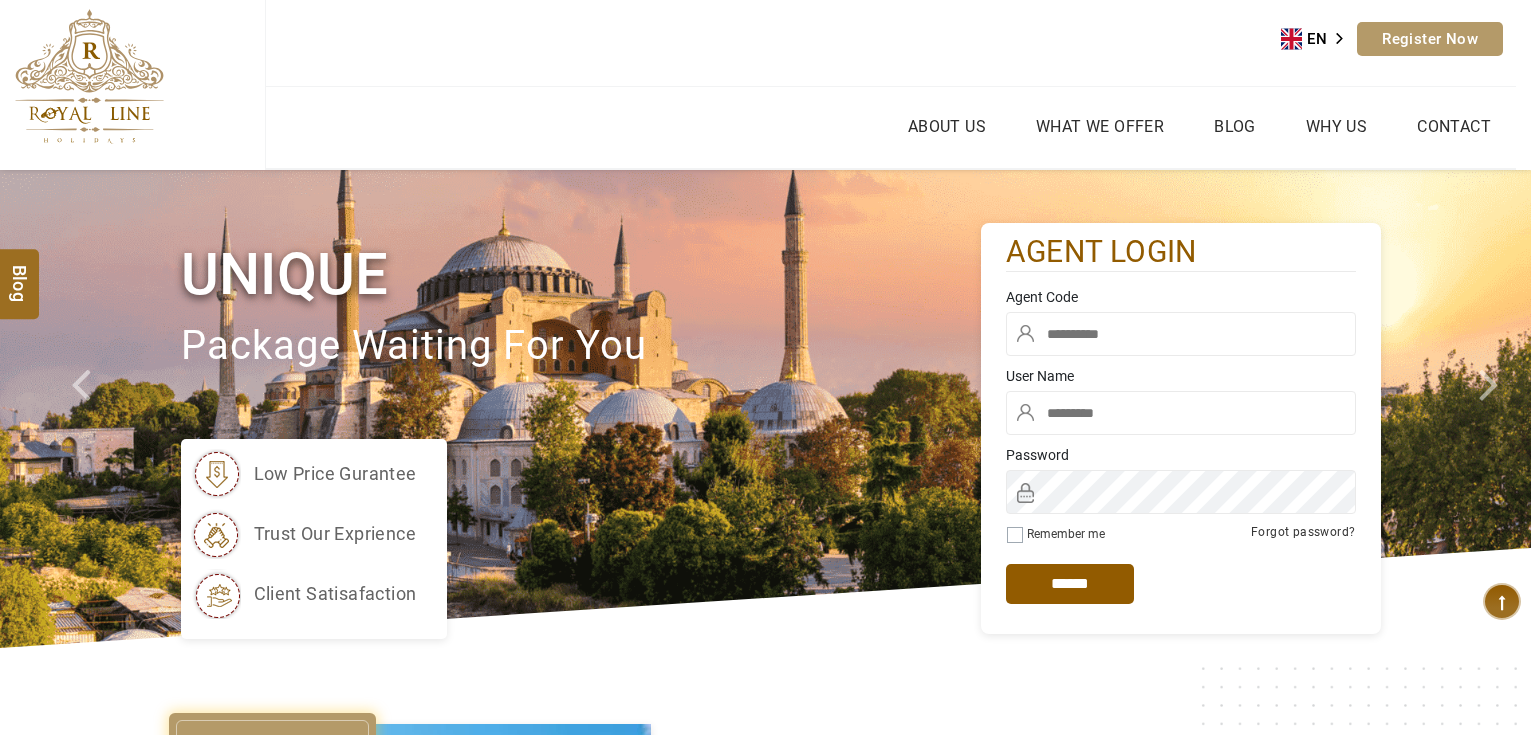 scroll, scrollTop: 0, scrollLeft: 0, axis: both 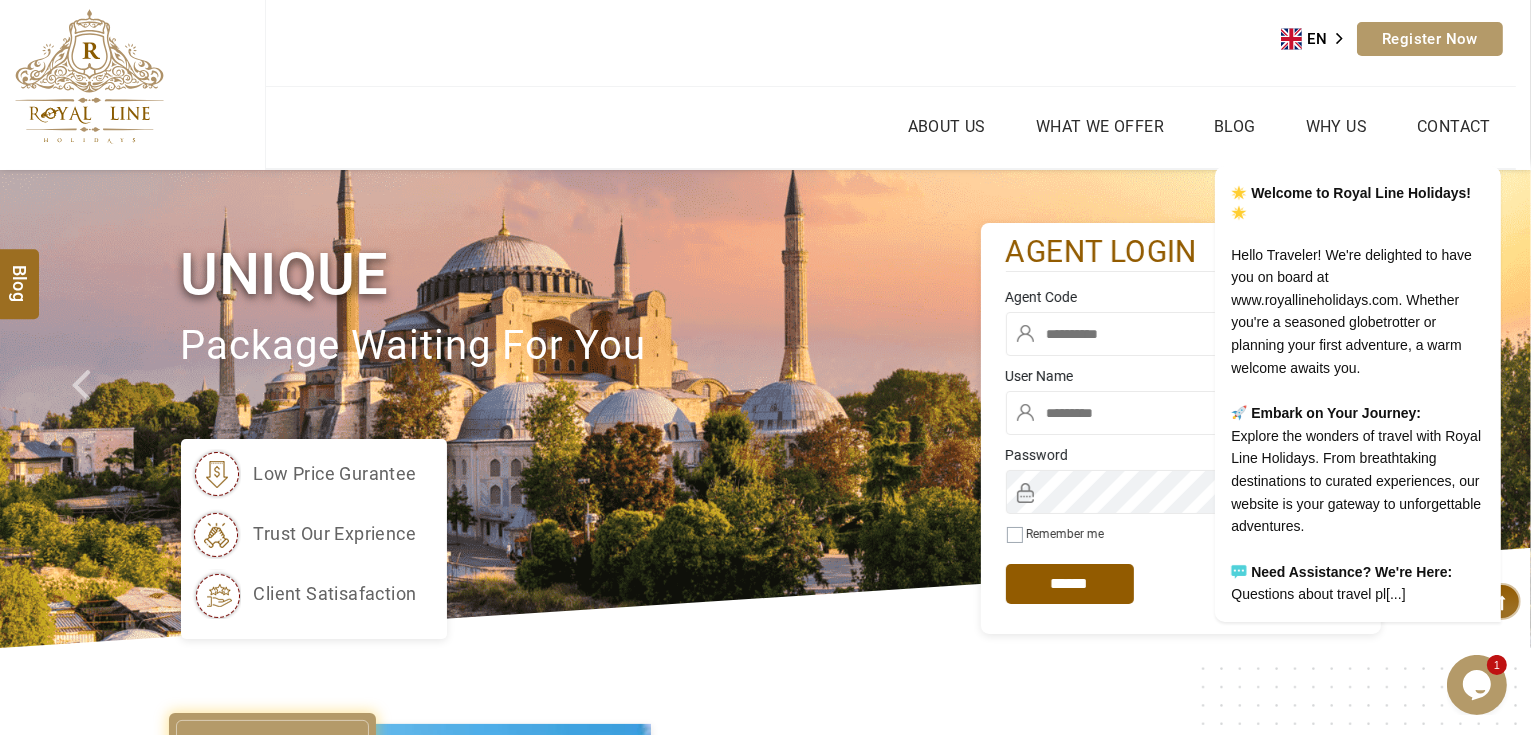 type on "*******" 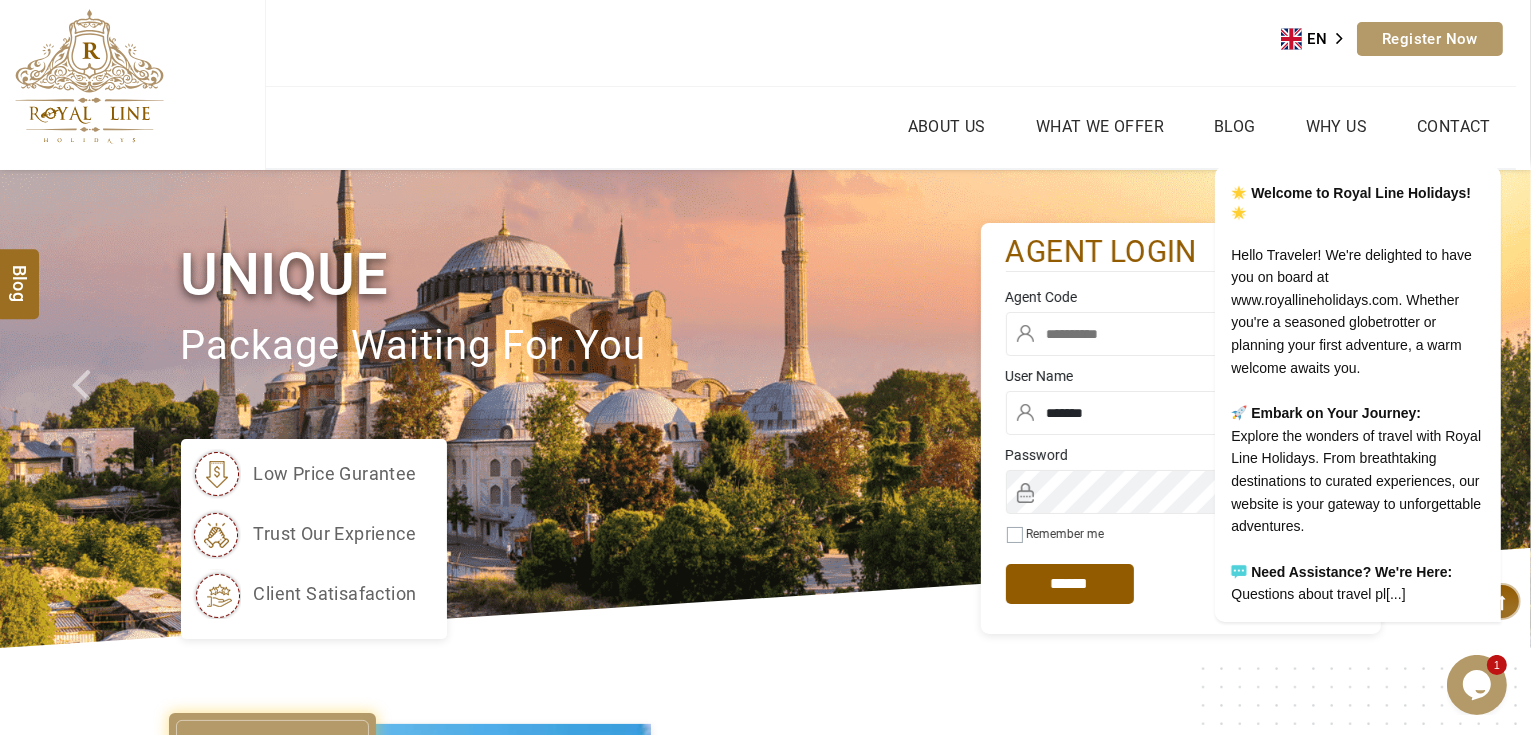 click at bounding box center (1181, 334) 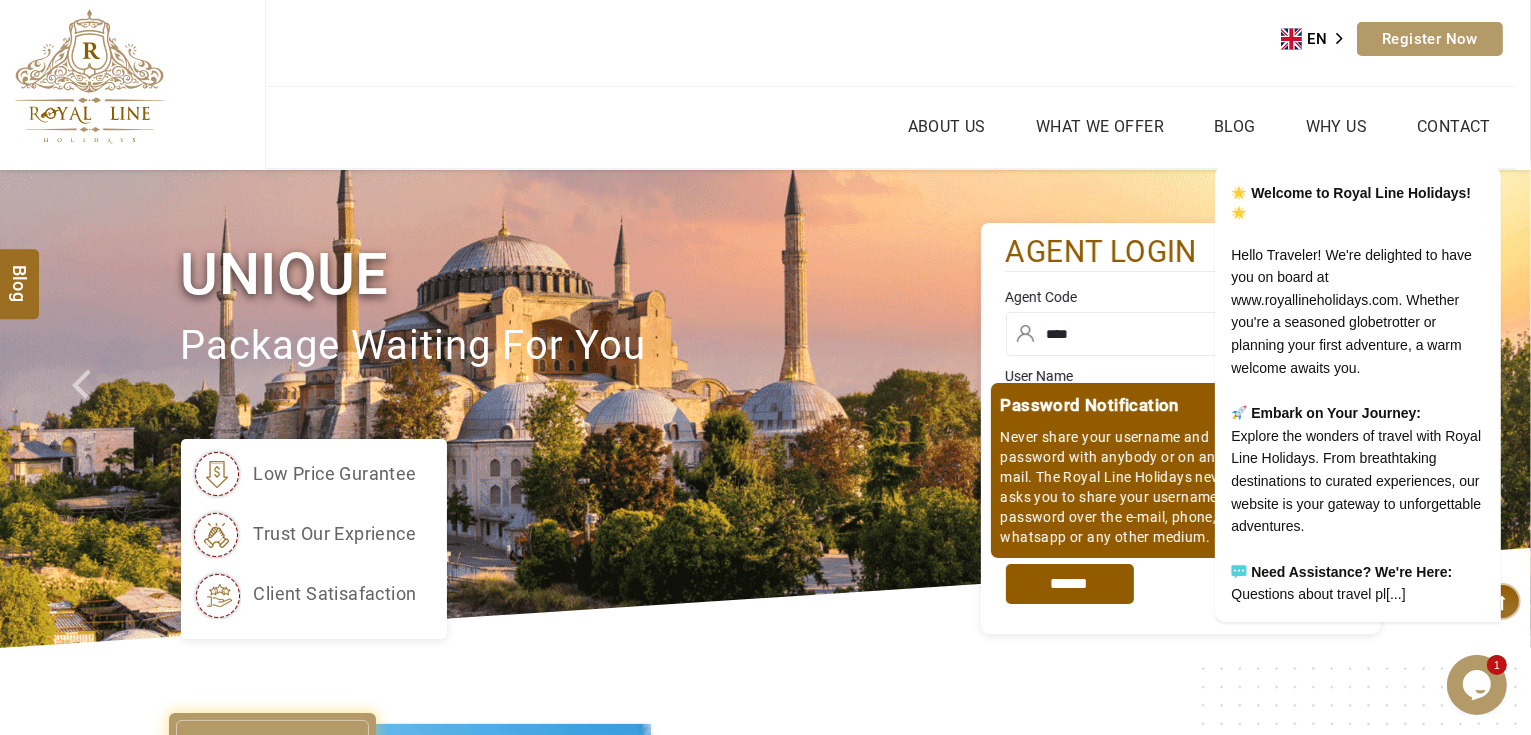 type on "****" 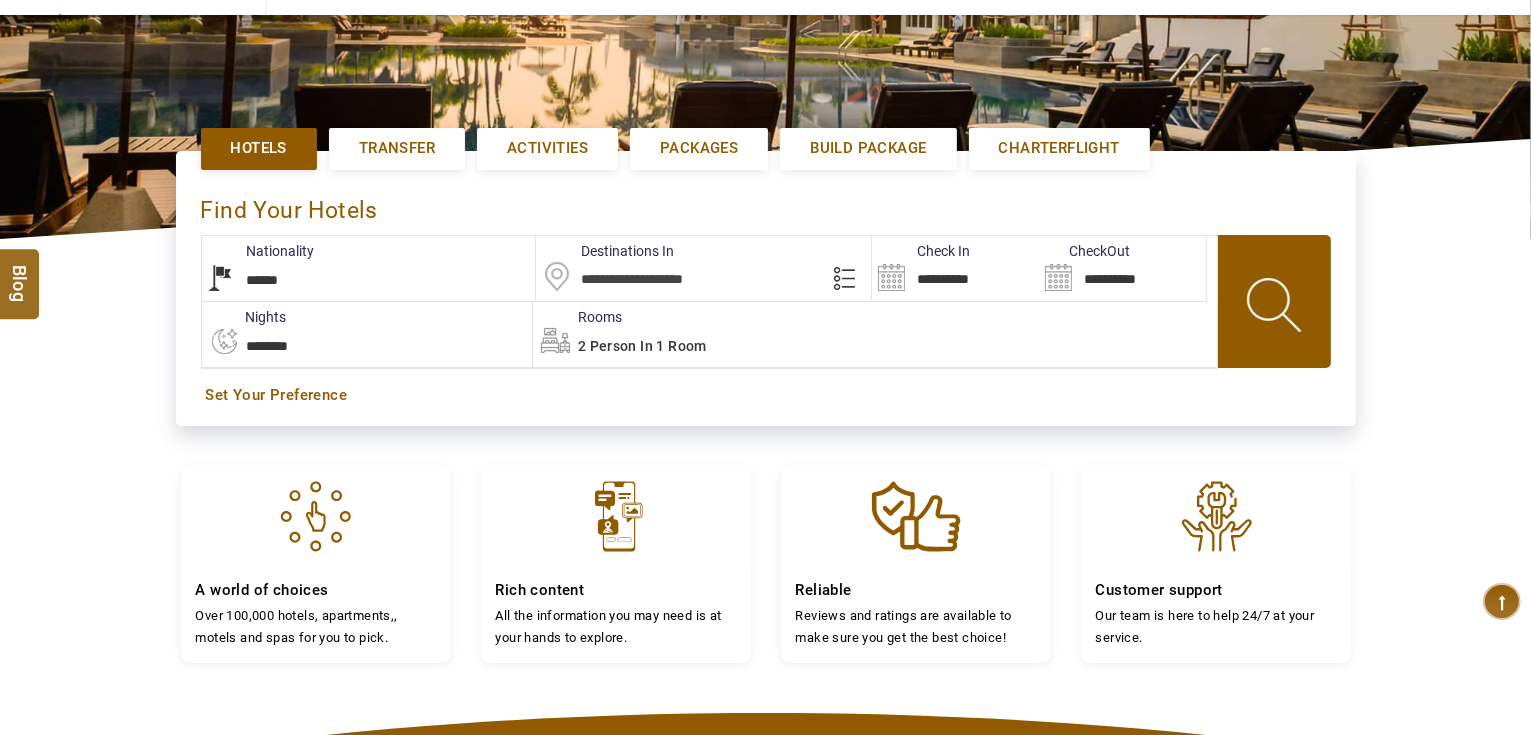 scroll, scrollTop: 400, scrollLeft: 0, axis: vertical 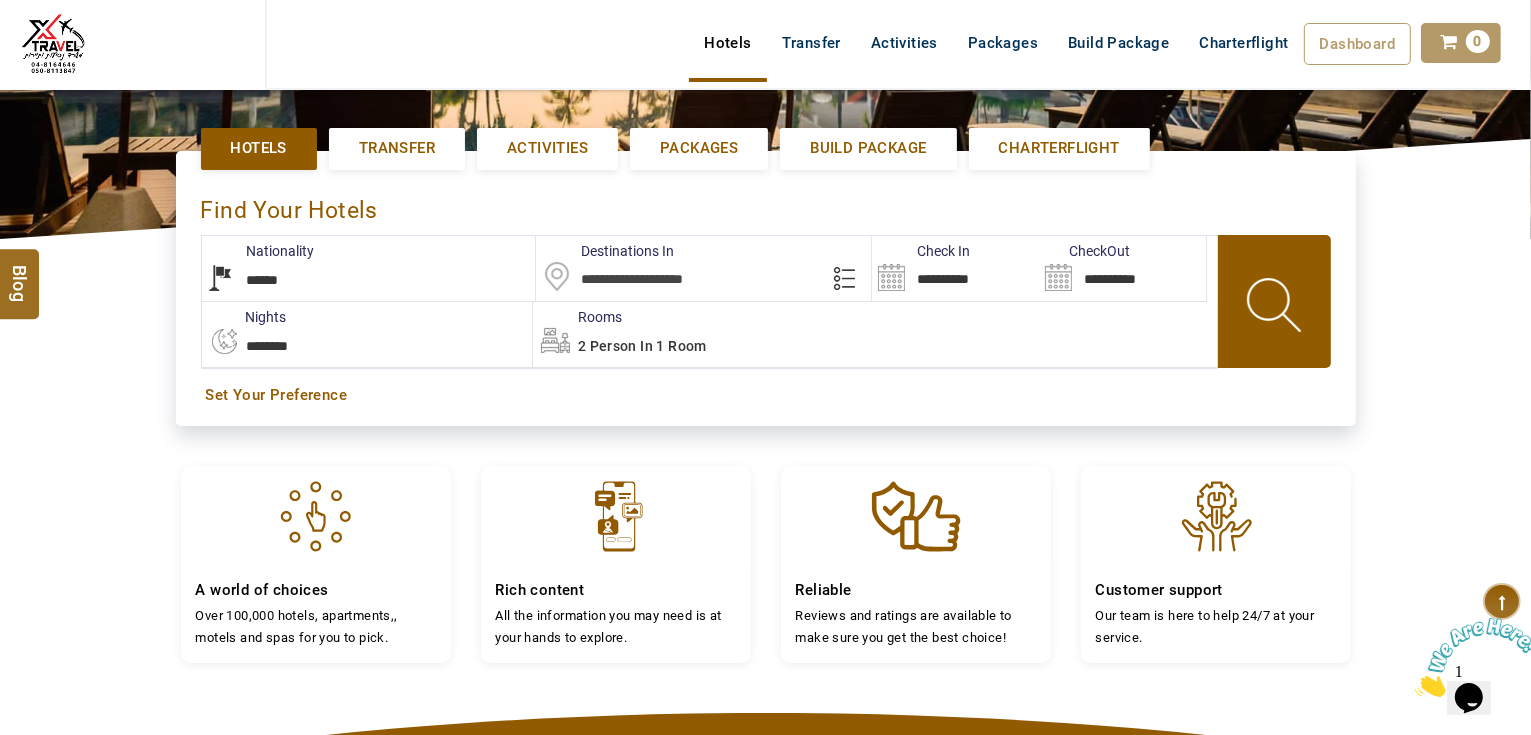 click at bounding box center [703, 268] 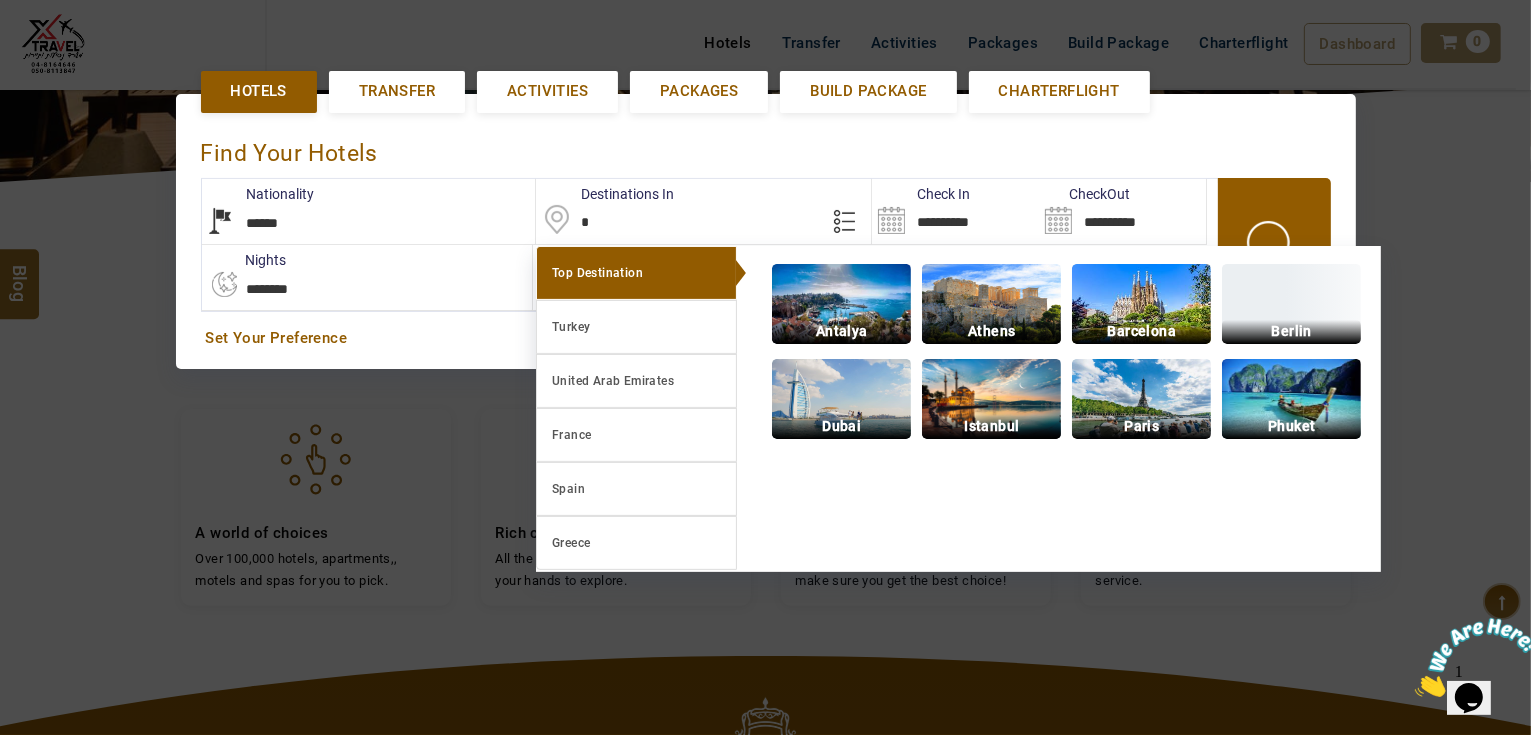 scroll, scrollTop: 460, scrollLeft: 0, axis: vertical 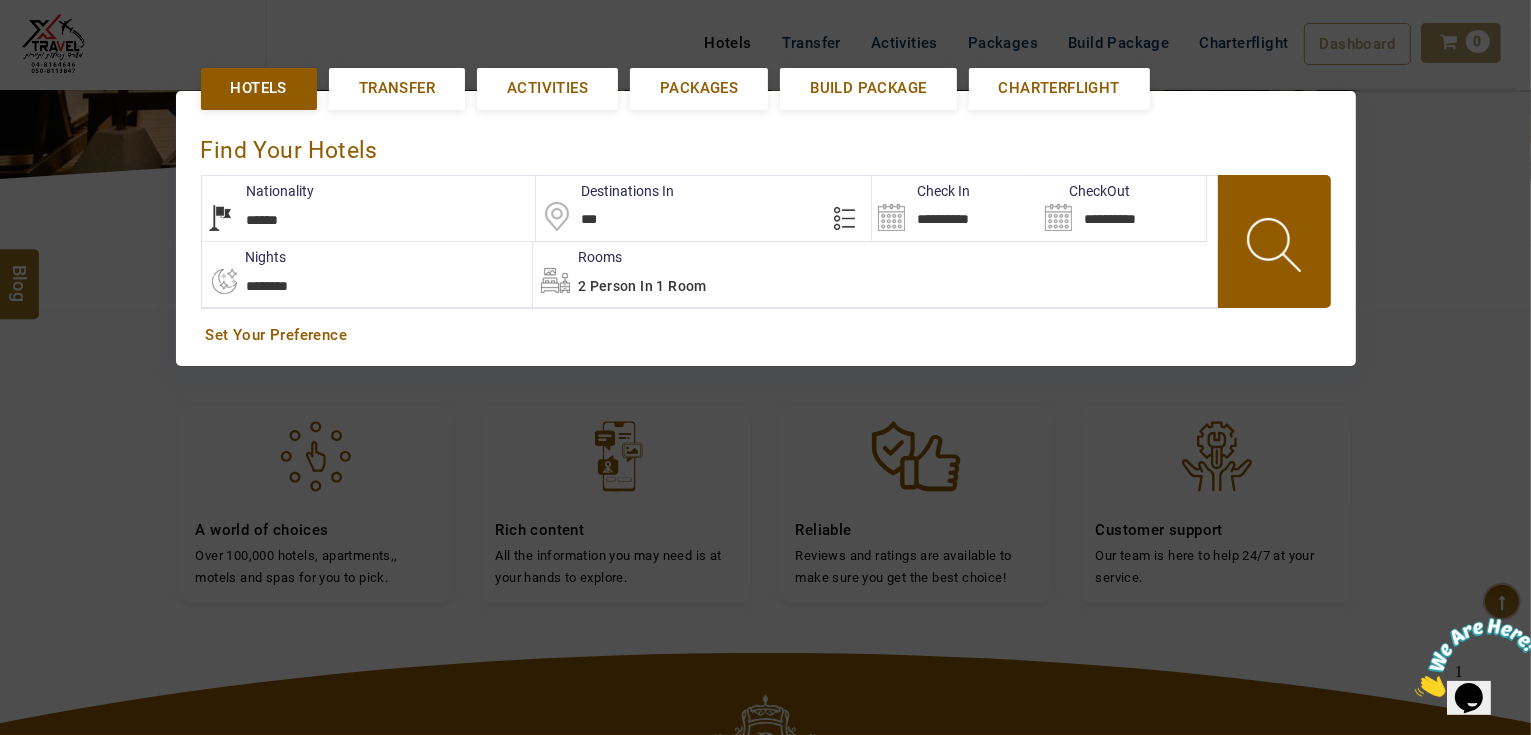 click on "***" at bounding box center [703, 208] 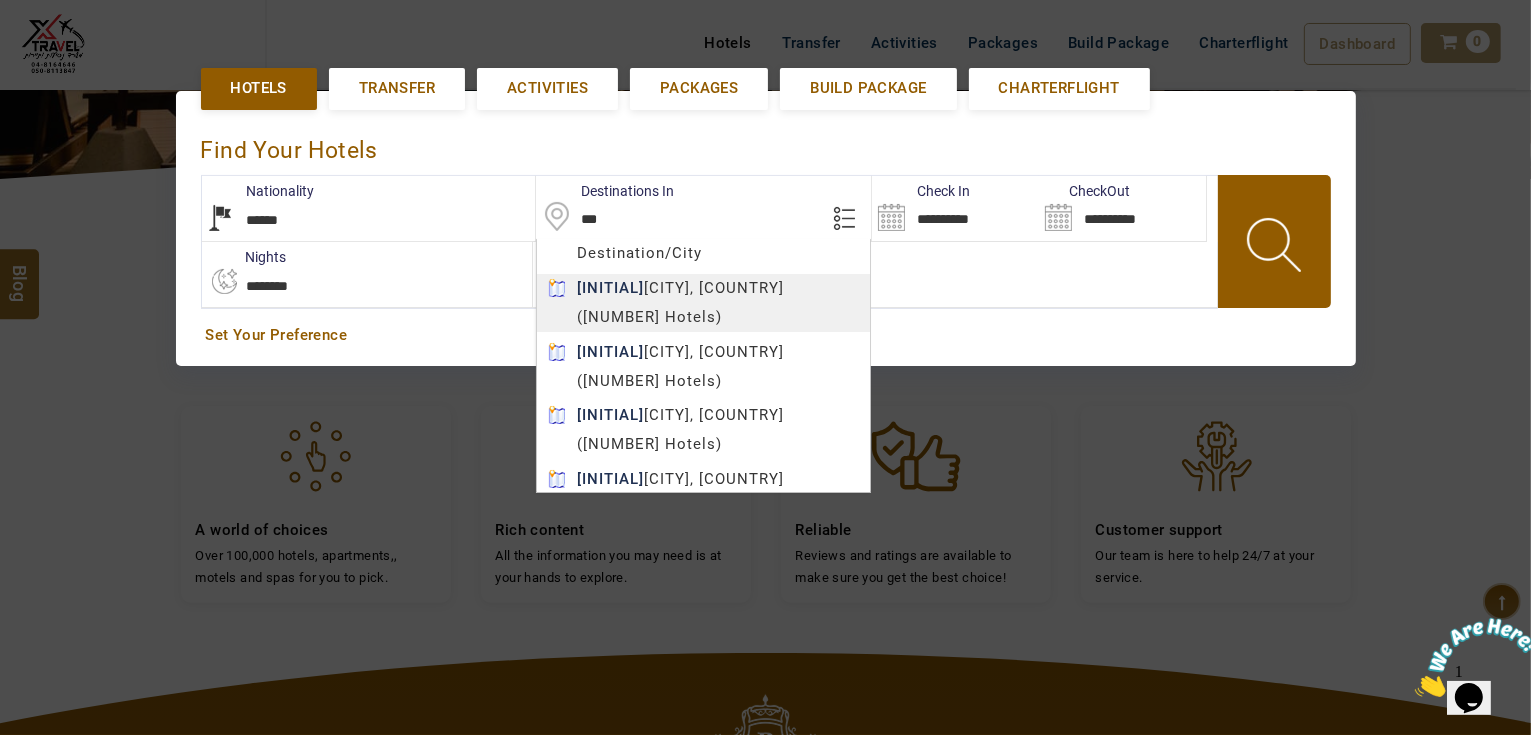 type on "*****" 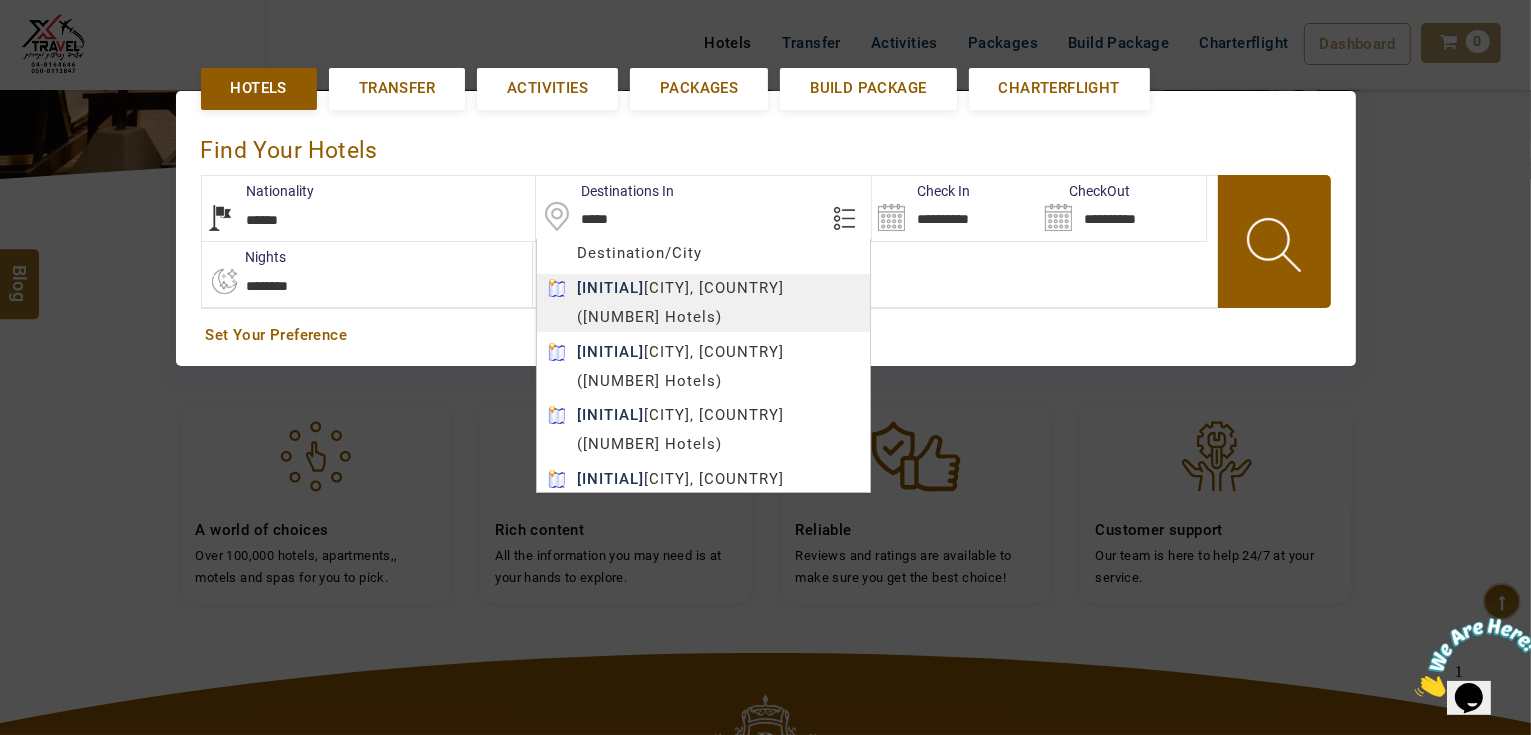 click on "[FIRST] [LAST] USD AED  AED EUR  € USD  $ INR  ₹ THB  ฿ IDR  Rp BHD  BHD TRY  ₺ Credit Limit EN HE AR ES PT ZH Helpline
+[COUNTRY_CODE] [PHONE_NUMBER] Register Now +[COUNTRY_CODE] [PHONE_NUMBER] info@royallineholidays.com About Us What we Offer Blog Why Us Contact Hotels  Transfer Activities Packages Build Package Charterflight Dashboard My Profile My Booking My Reports My Quotation Sign Out [NUMBER] Points Redeem Now To Redeem [NUMBER] Points Future Points  [NUMBER]   Points Credit Limit Credit Limit USD [NUMBER].00 [NUMBER]% Complete Used USD [NUMBER].98 Available USD [NUMBER].02 Setting  Looks like you haven't added anything to your cart yet Countinue Shopping ******* ****** Please Wait.. Blog demo
Remember me Forgot
password? LOG IN Don't have an account?   Register Now My Booking View/ Print/Cancel Your Booking without Signing in Submit demo
In A Few Moment, You Will Be Celebrating Best Hotel options galore ! Check In   CheckOut Rooms Rooms Please Wait Find the best hotel deals Hotels  Transfer Activities Packages" at bounding box center [765, 358] 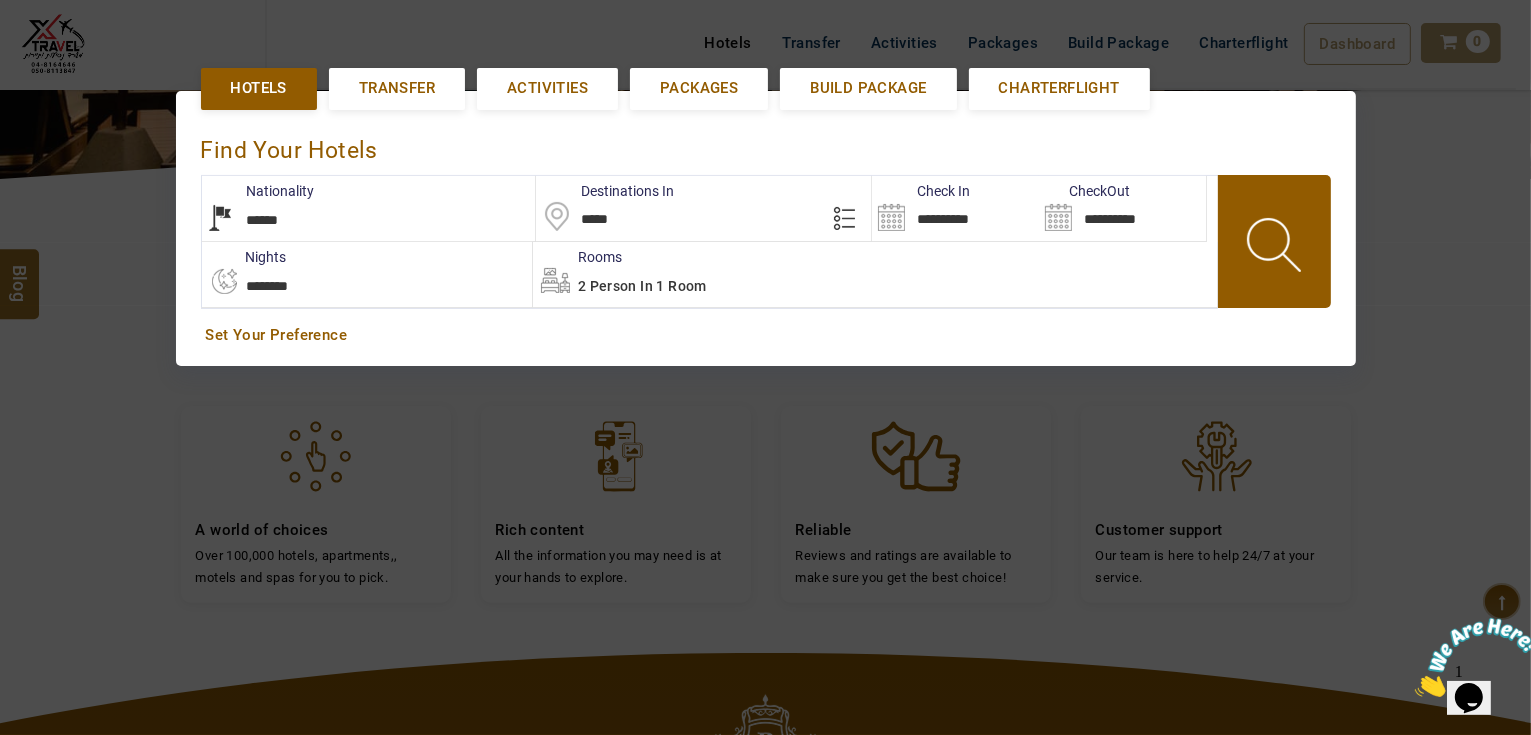 click on "**********" at bounding box center (955, 208) 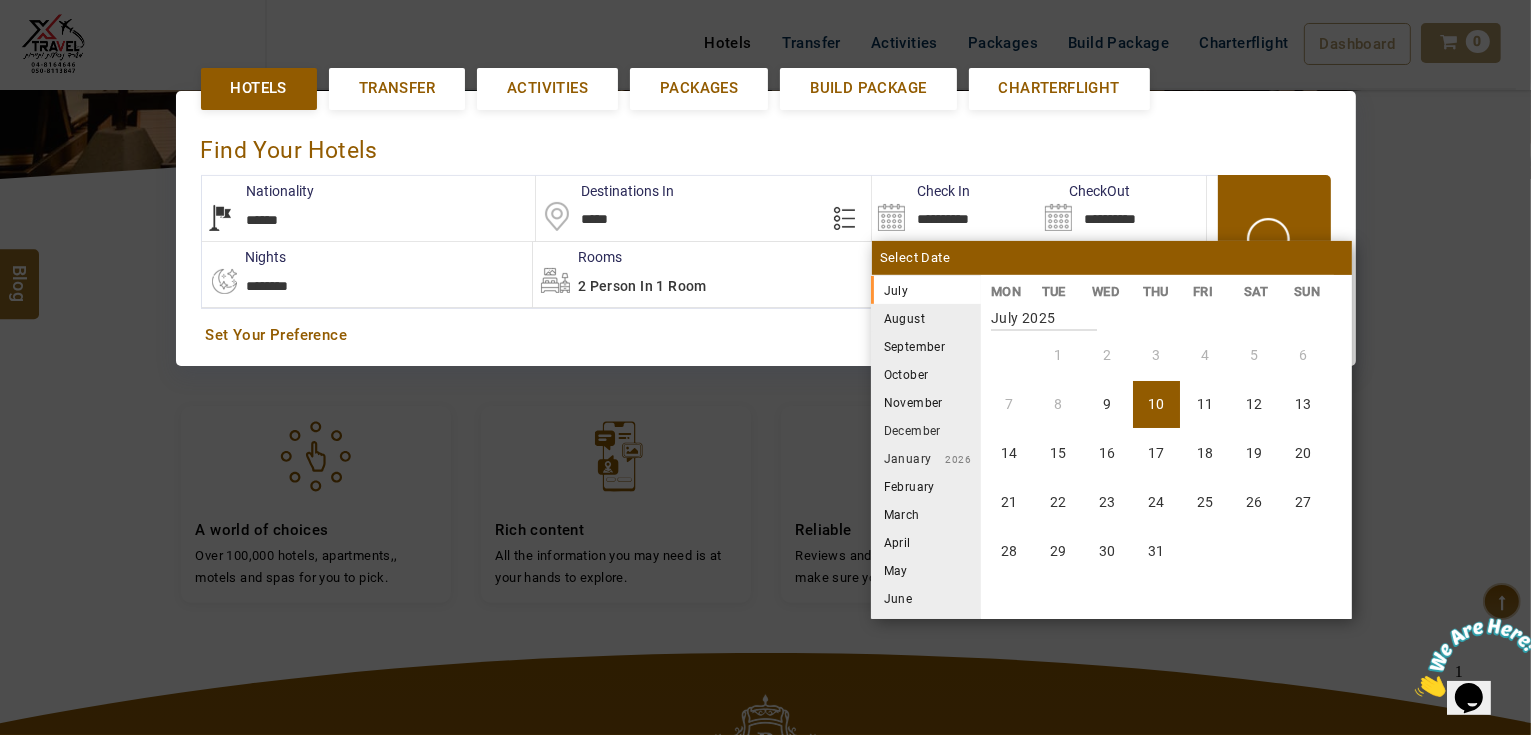 click on "August" at bounding box center (926, 318) 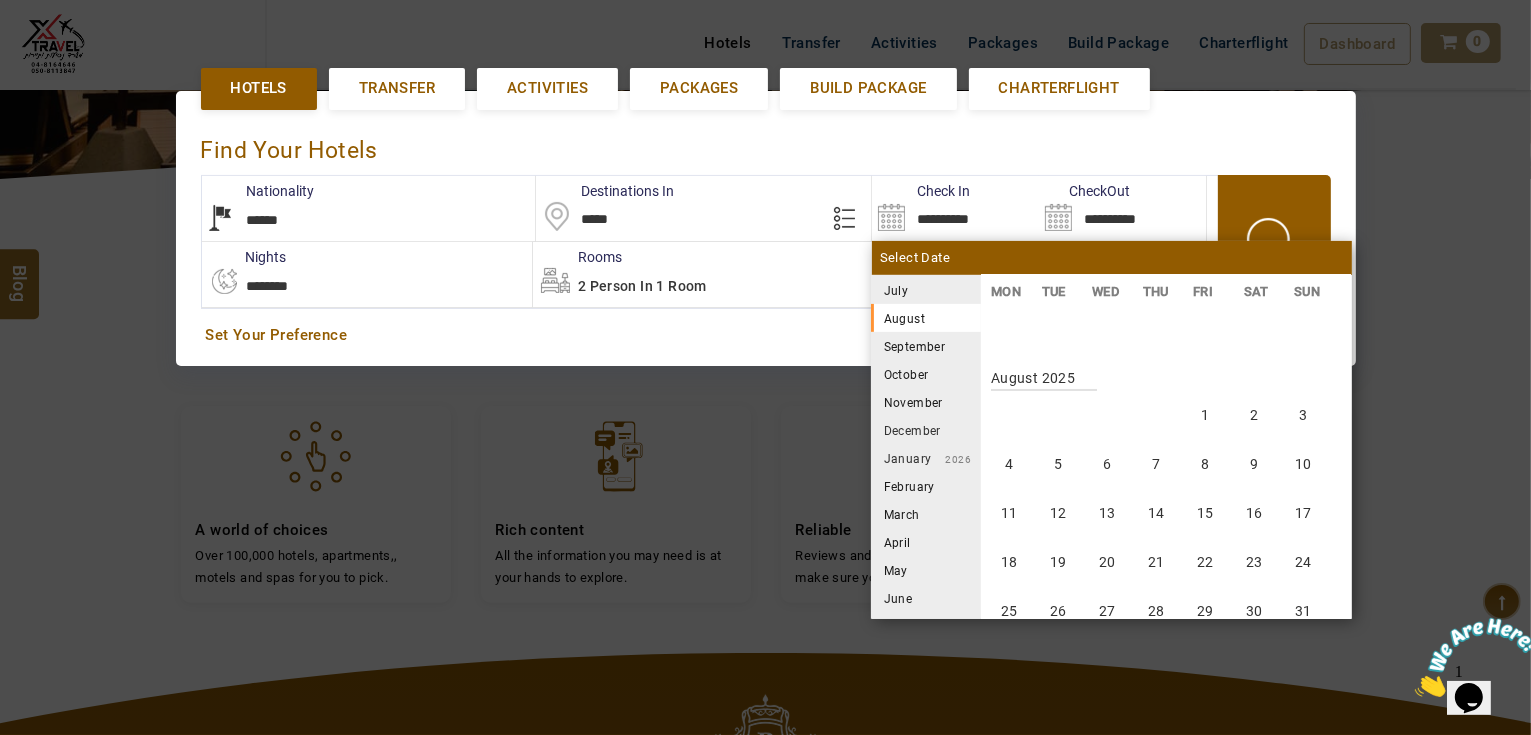 scroll, scrollTop: 370, scrollLeft: 0, axis: vertical 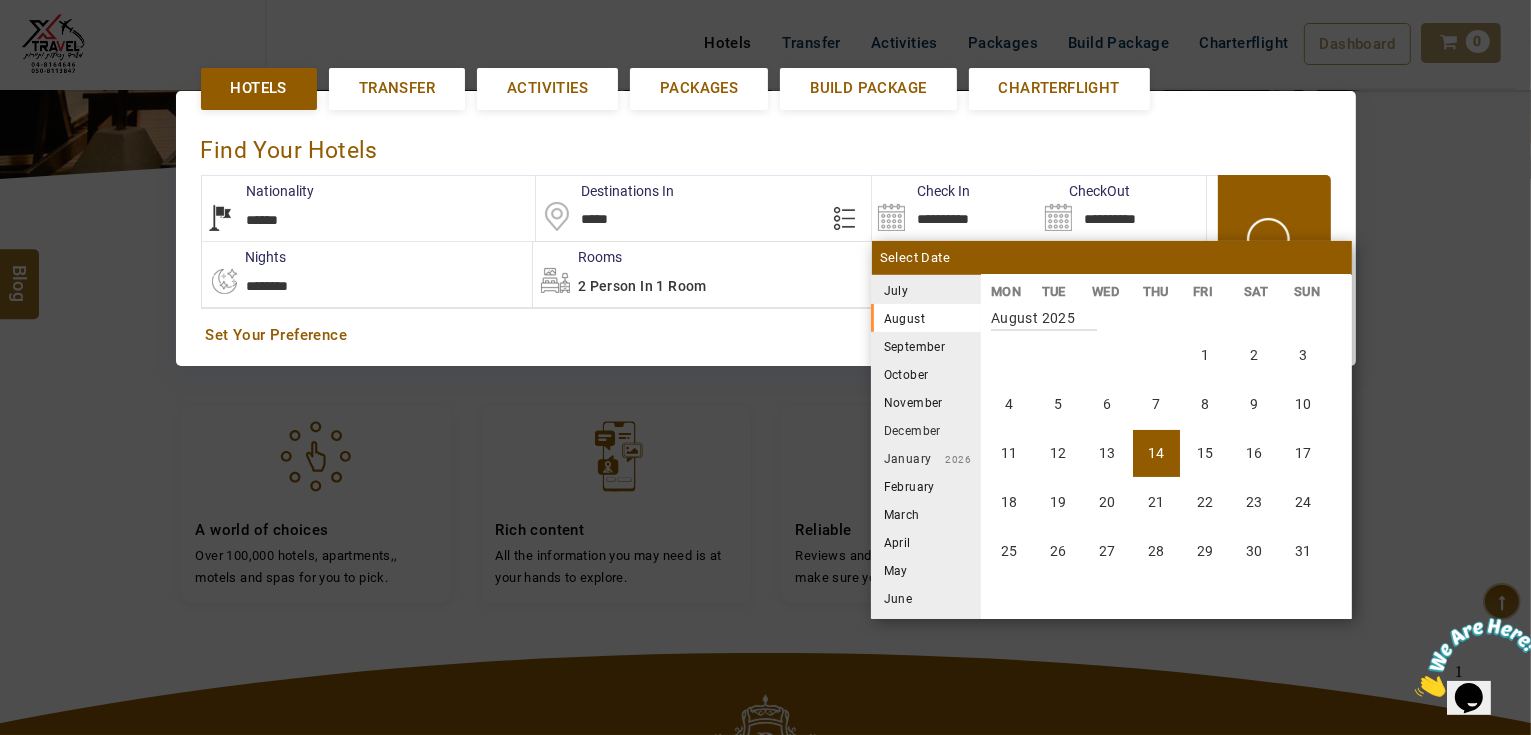 click on "14" at bounding box center (1156, 453) 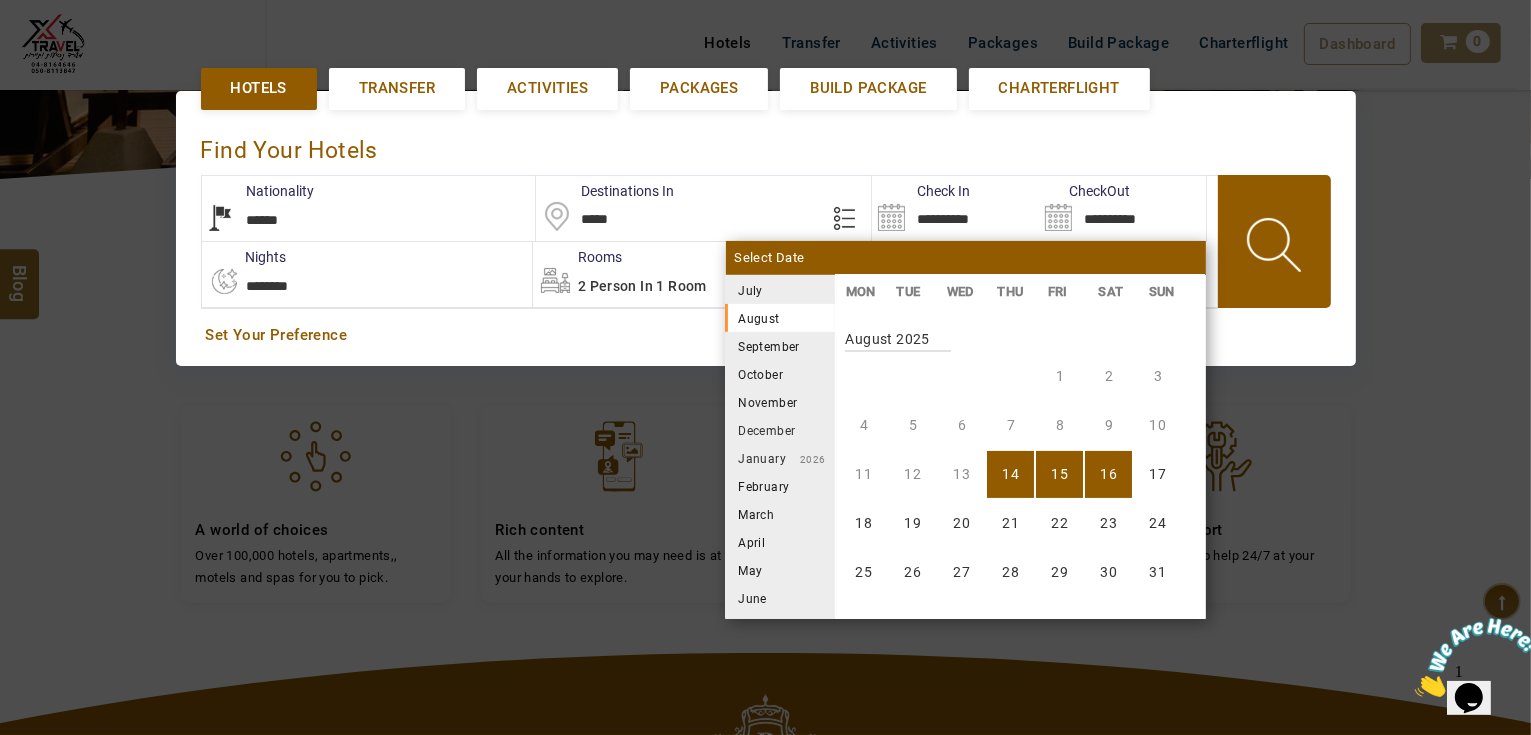 scroll, scrollTop: 370, scrollLeft: 0, axis: vertical 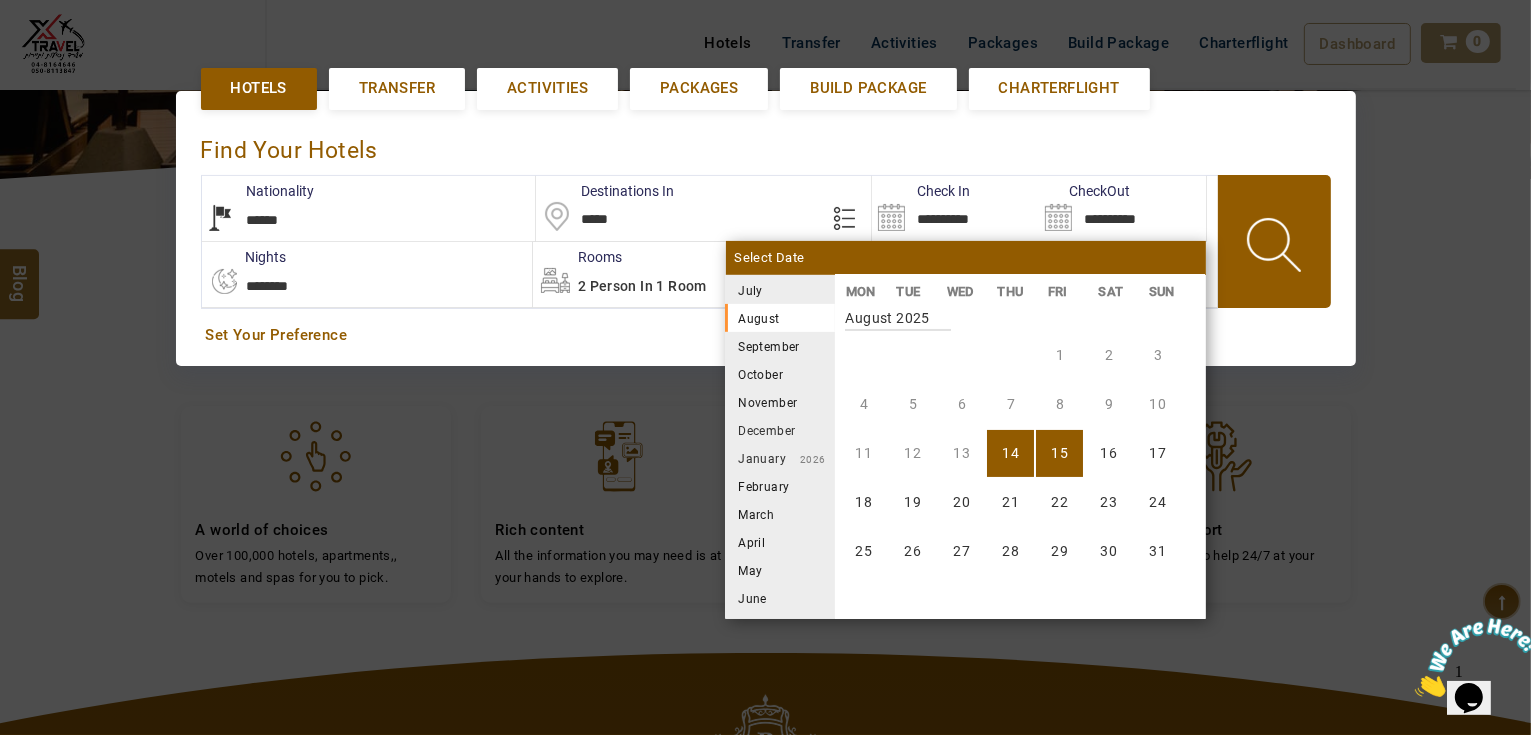 click on "15" at bounding box center (1059, 453) 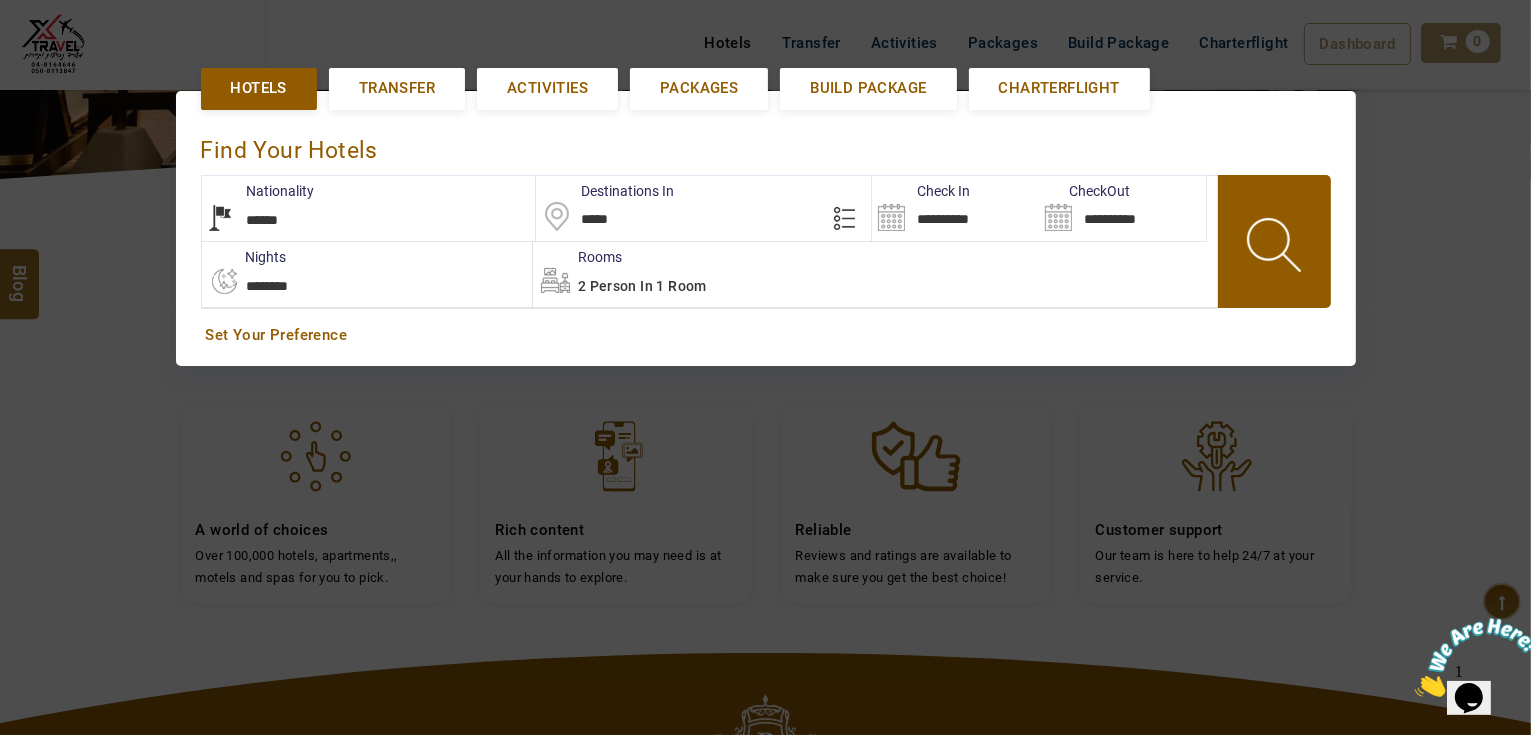 click on "2 Person in    1 Room" at bounding box center [642, 286] 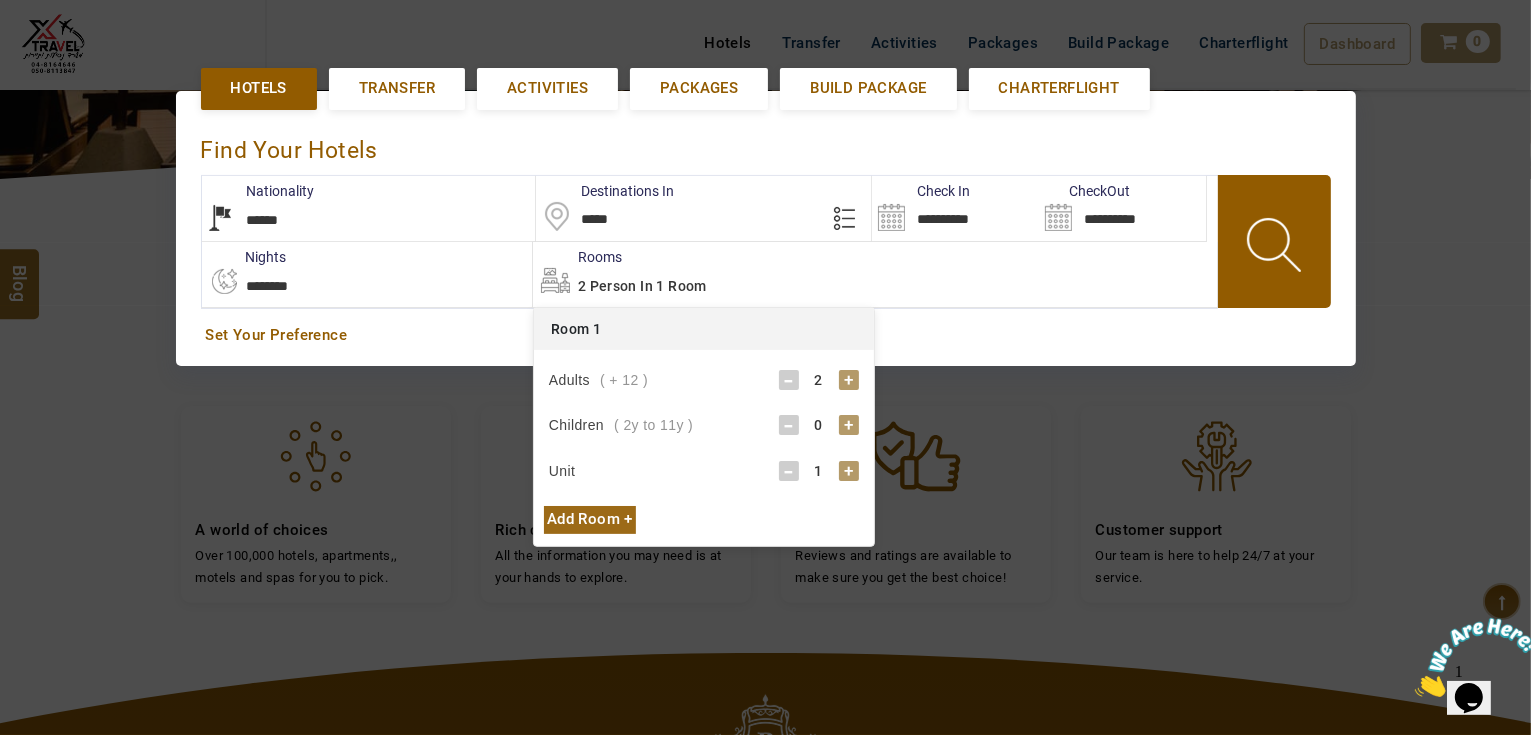 click on "+" at bounding box center (849, 425) 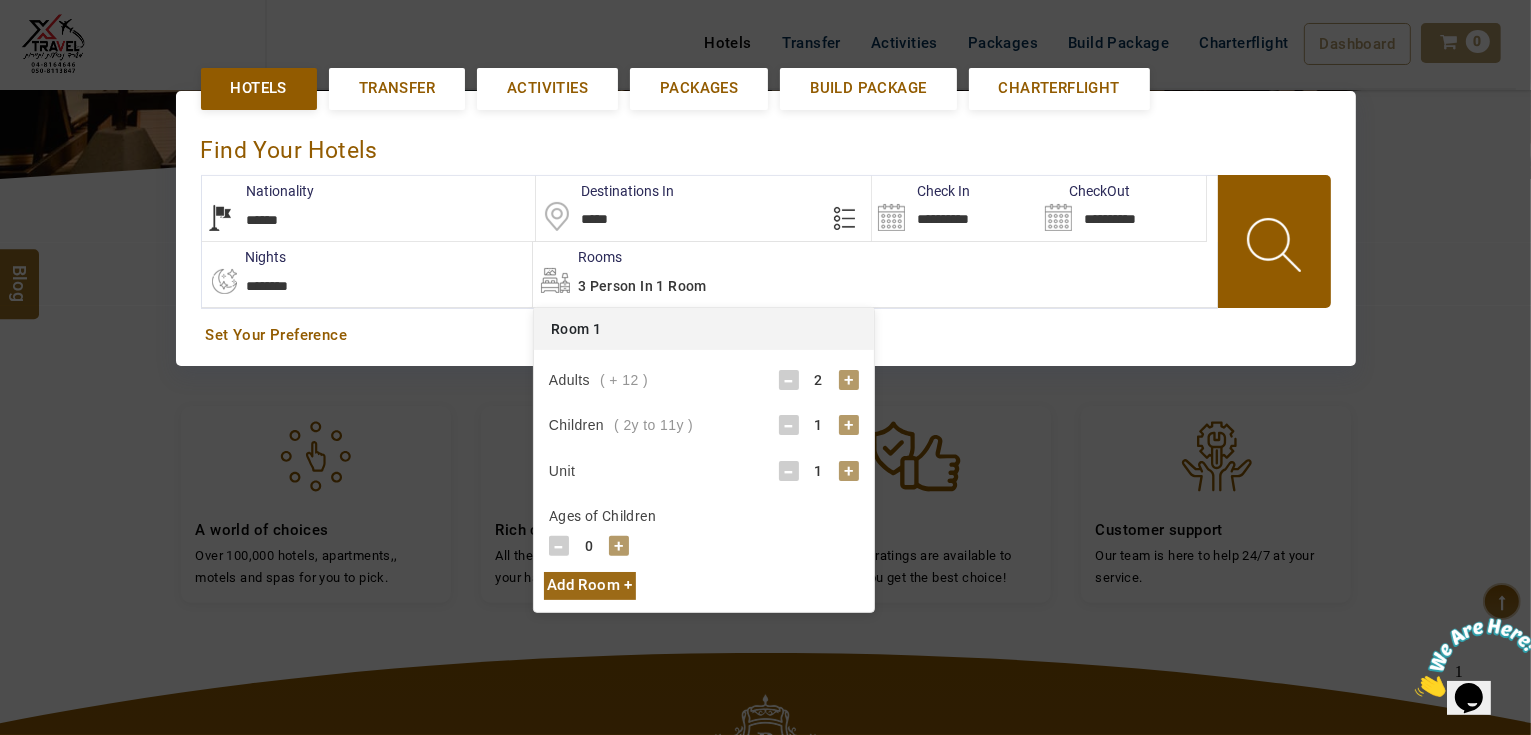 click on "+" at bounding box center (619, 546) 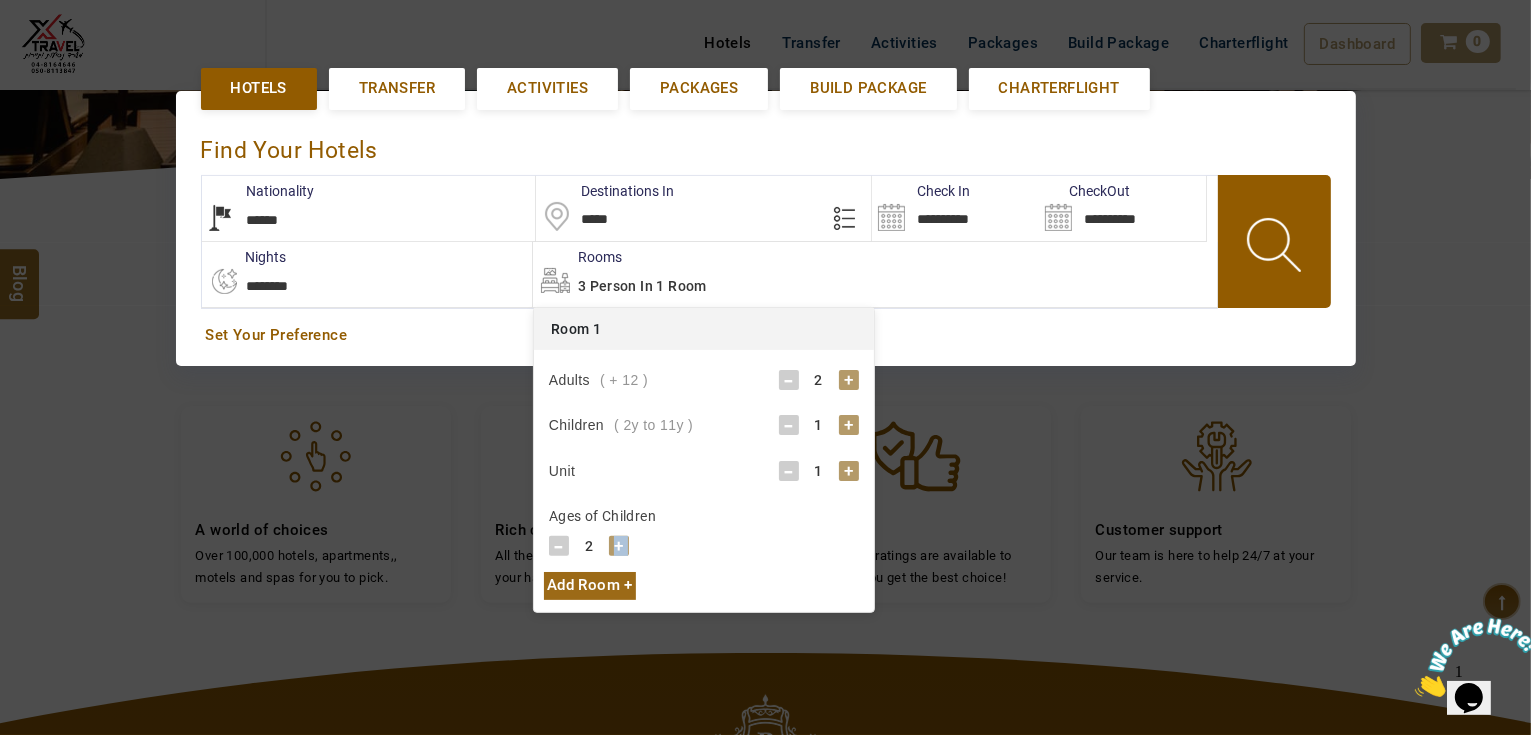 click on "+" at bounding box center [619, 546] 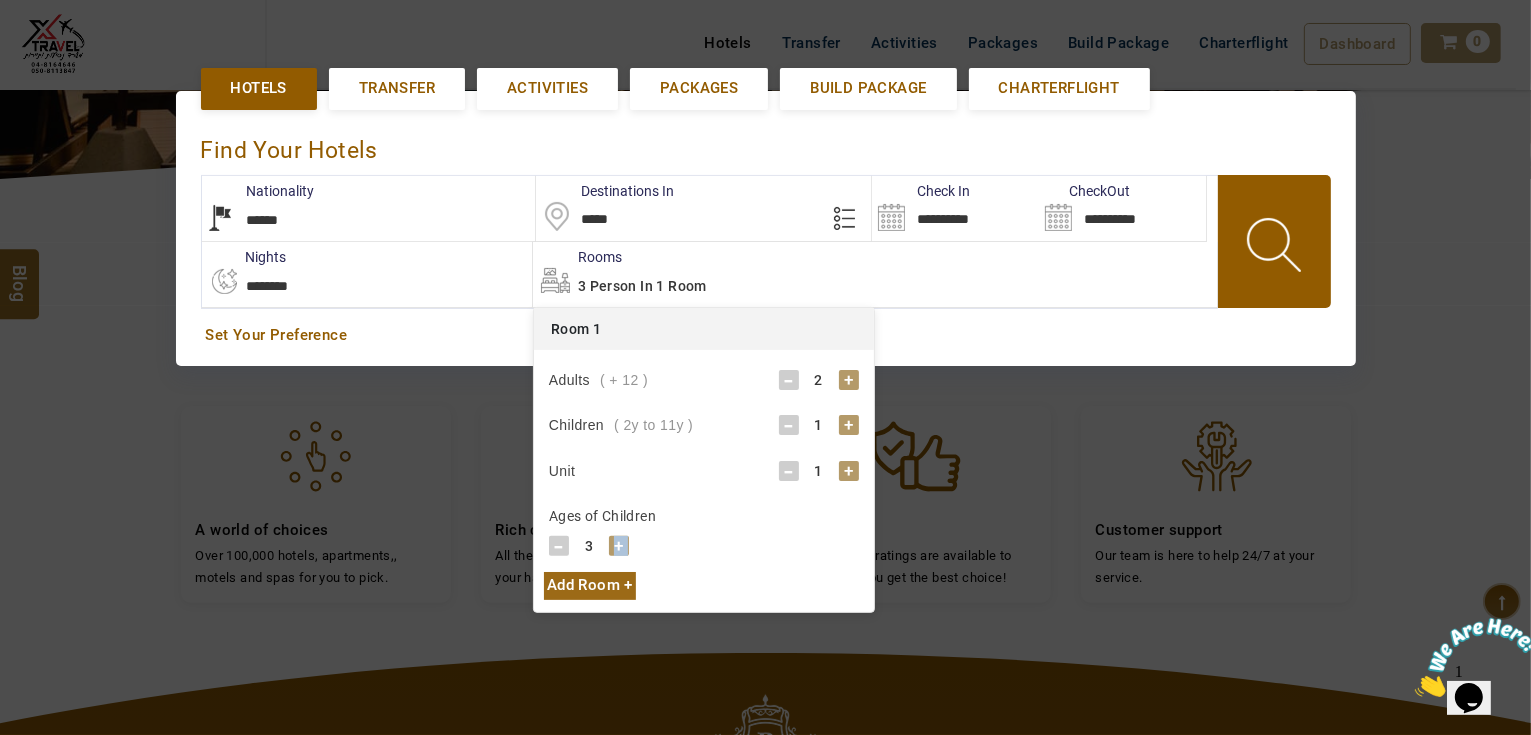 click on "+" at bounding box center (619, 546) 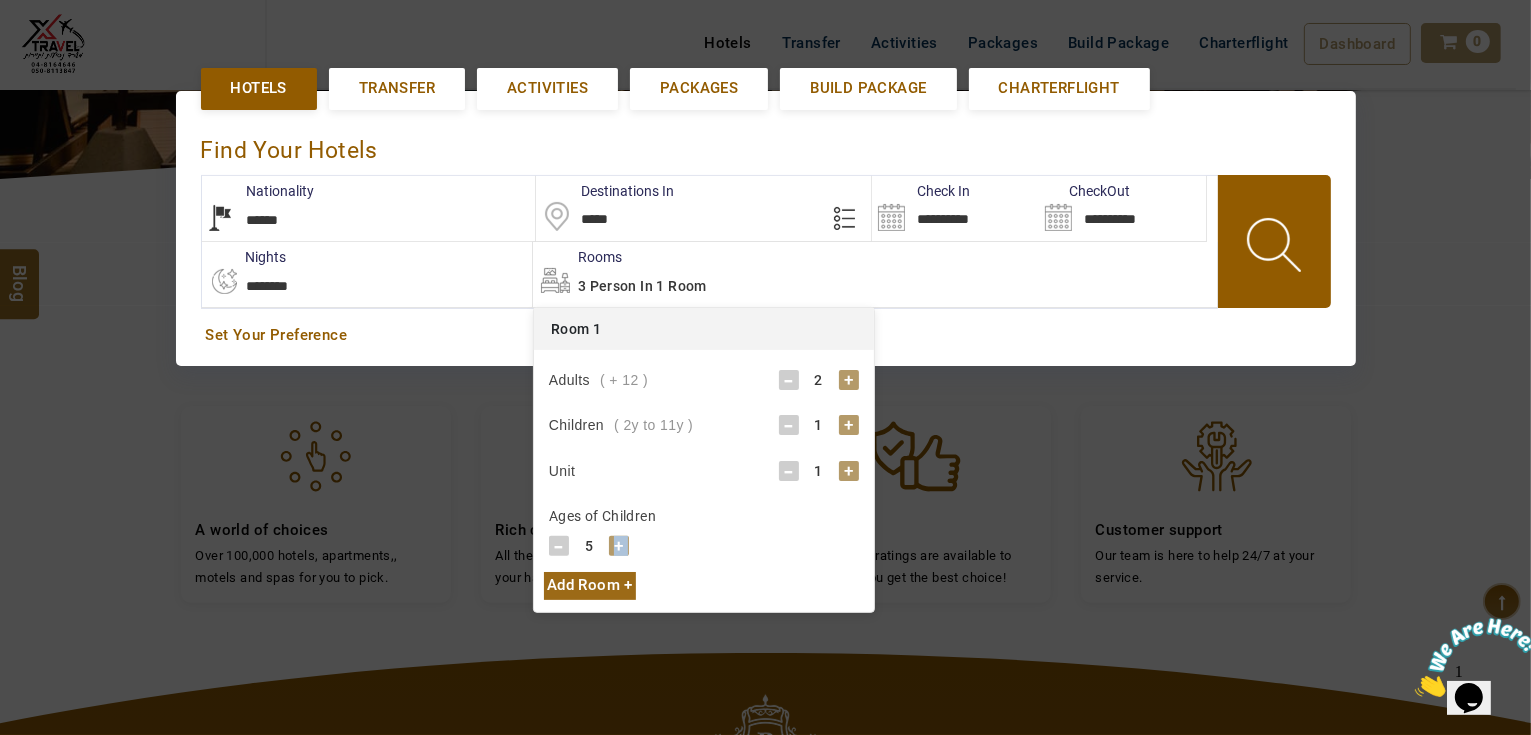 click on "+" at bounding box center (619, 546) 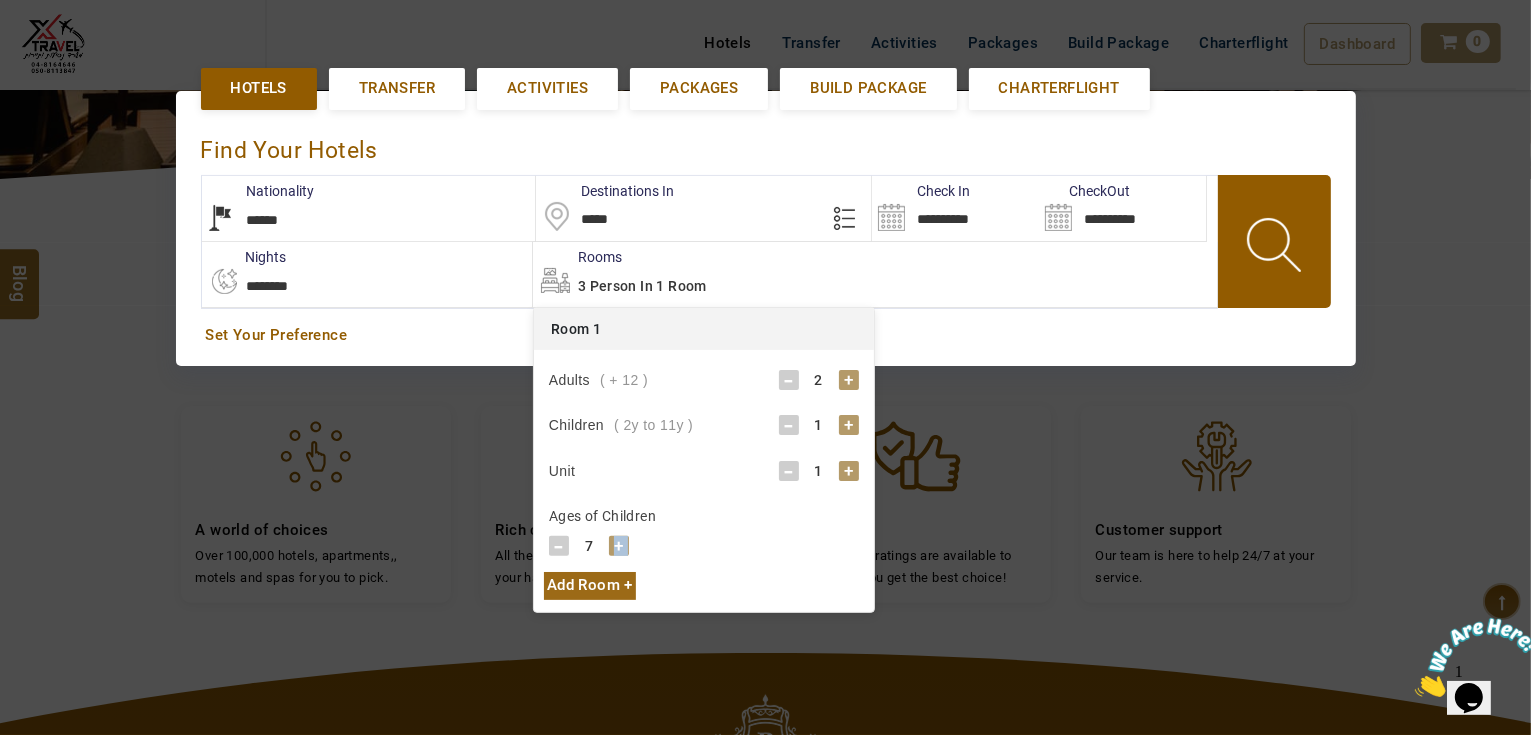 click on "+" at bounding box center [619, 546] 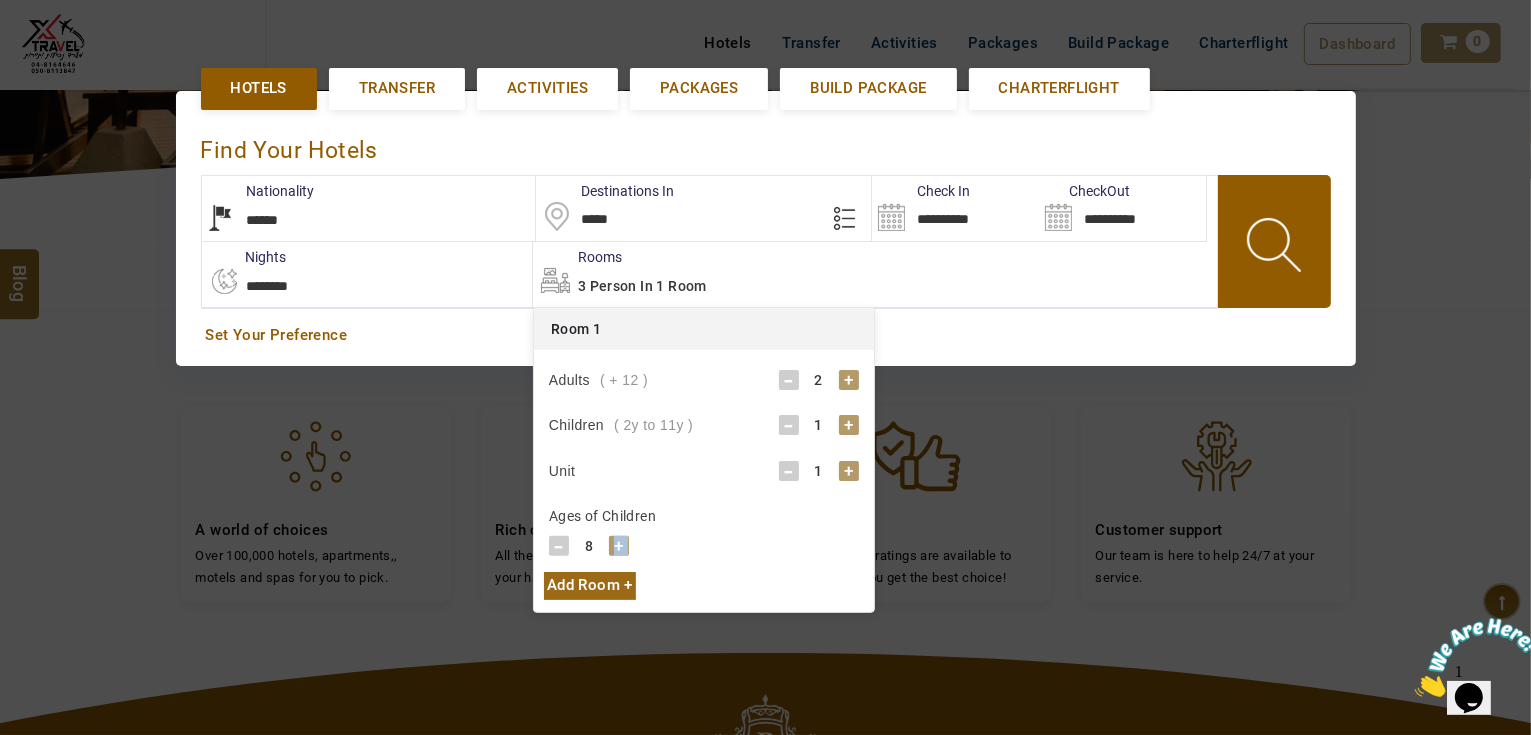 click on "+" at bounding box center [619, 546] 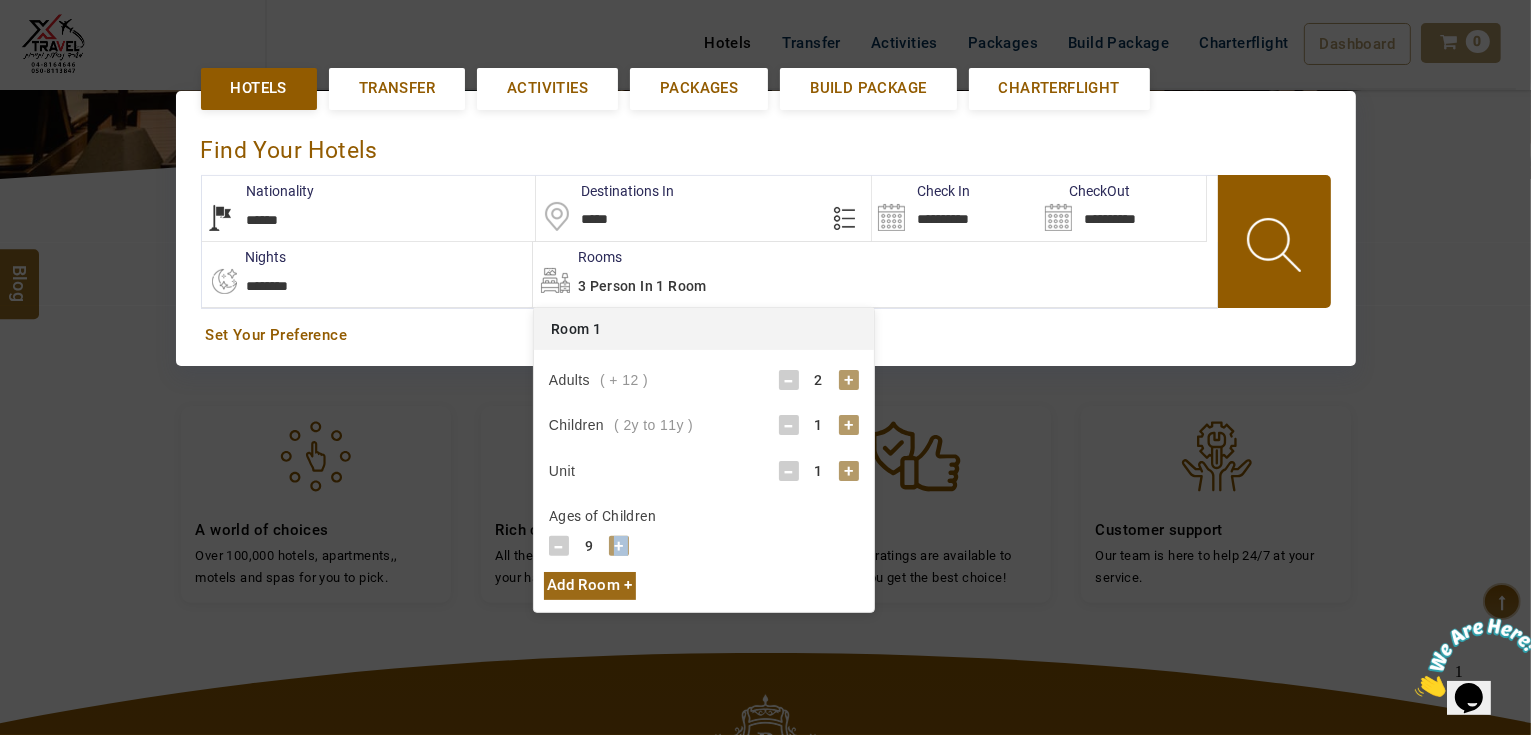 click at bounding box center (1276, 248) 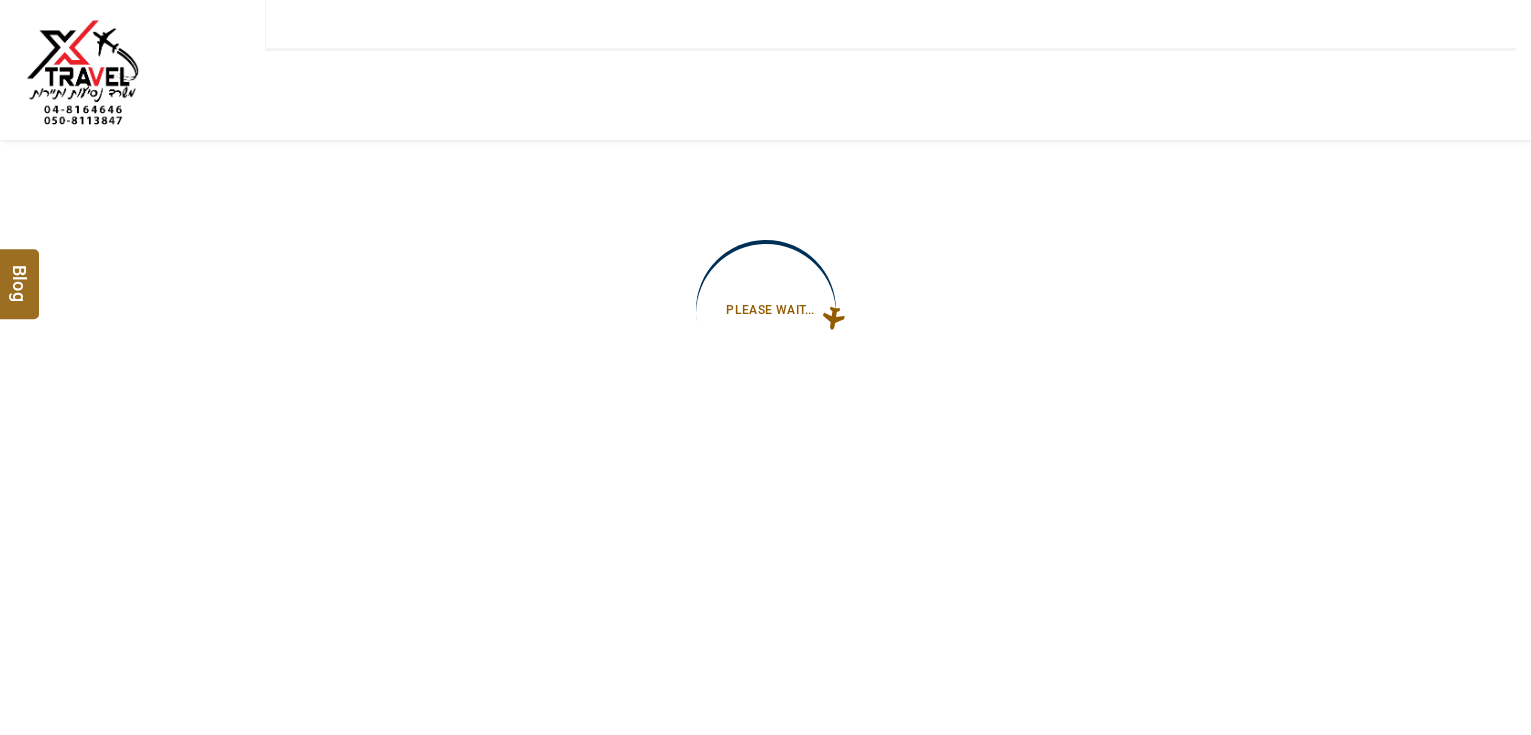 scroll, scrollTop: 0, scrollLeft: 0, axis: both 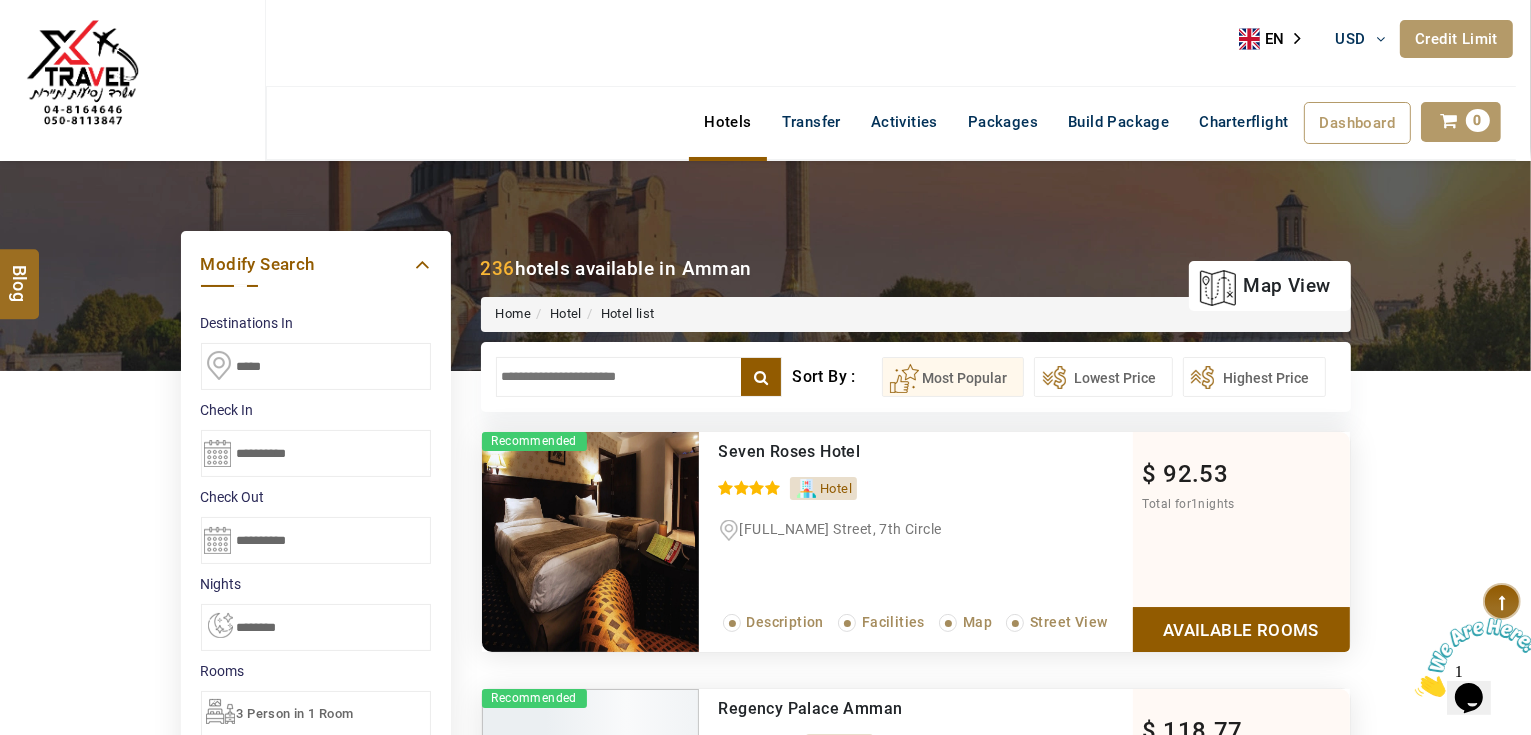 click at bounding box center (639, 377) 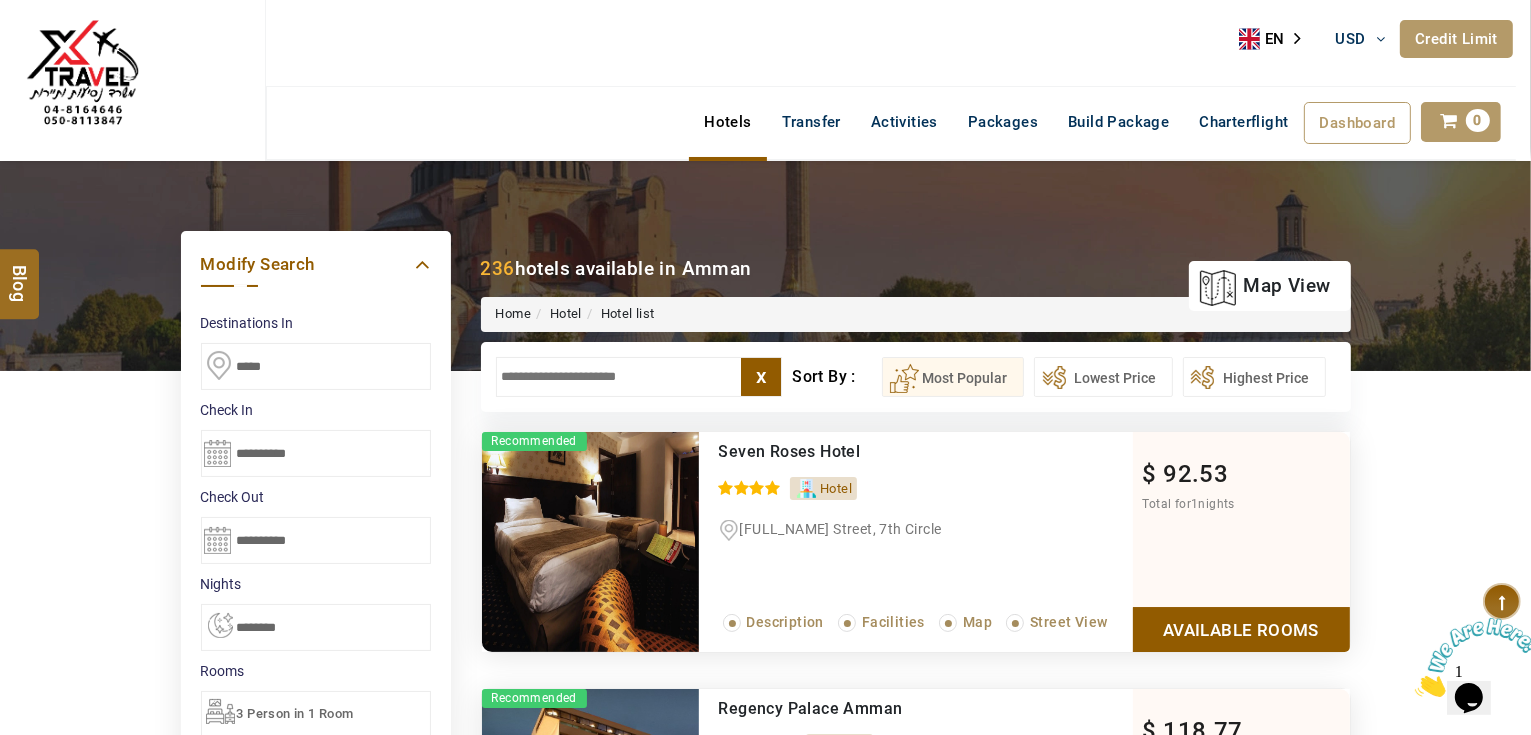 click at bounding box center (639, 377) 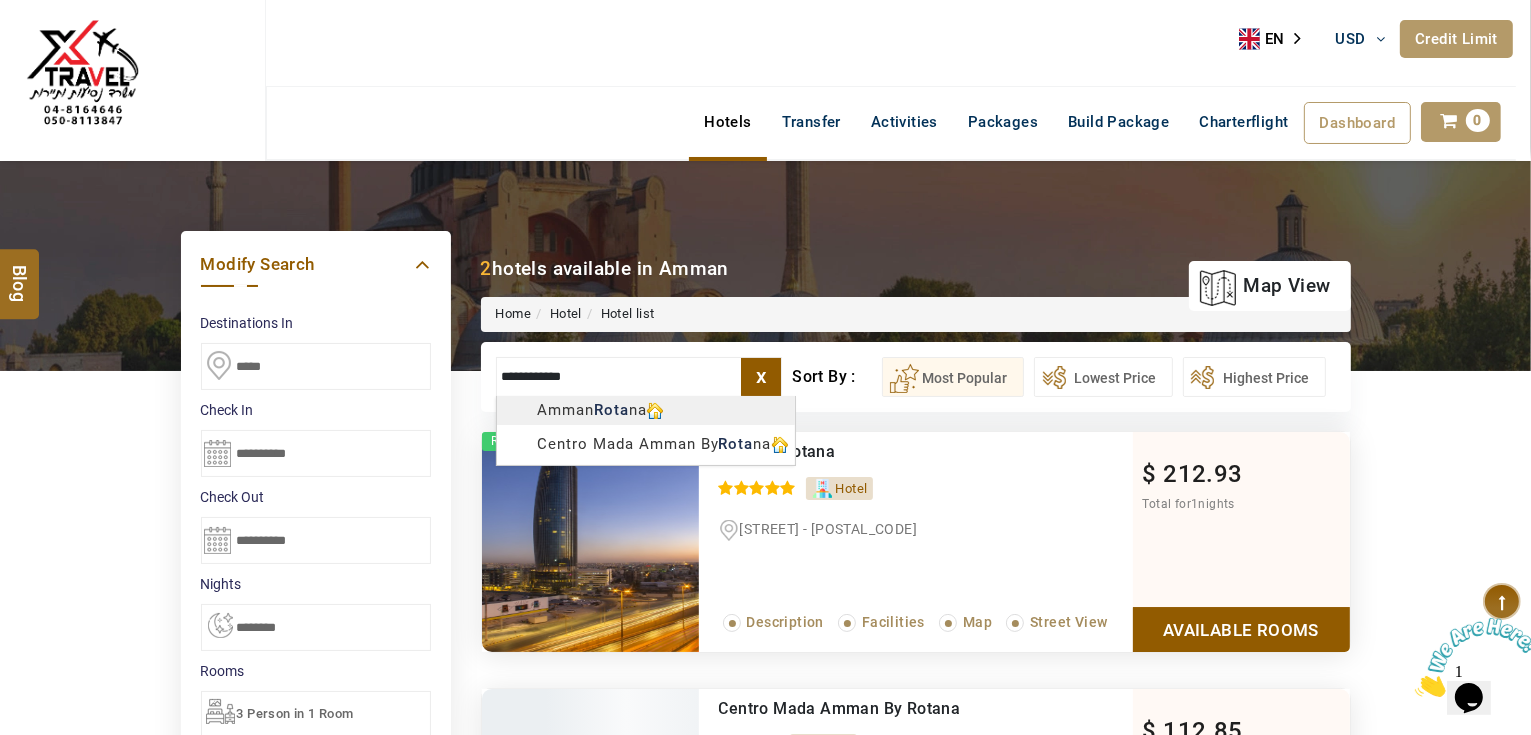 click on "AHMAD JINDAWY USD AED  AED EUR  € USD  $ INR  ₹ THB  ฿ IDR  Rp BHD  BHD TRY  ₺ Credit Limit EN HE AR ES PT ZH Helpline
+971 55 344 0168 Register Now +971 55 344 0168 info@royallineholidays.com About Us What we Offer Blog Why Us Contact Hotels  Transfer Activities Packages Build Package Charterflight Dashboard My Profile My Booking My Reports My Quotation Sign Out 0 Points Redeem Now To Redeem 33539  Points Future Points  4885   Points Credit Limit Credit Limit USD 30000.00 70% Complete Used USD 24198.98 Available USD 5801.02 Setting  Looks like you haven't added anything to your cart yet Countinue Shopping ******* ****** Please Wait.. Blog demo
Remember me Forgot
password? LOG IN Don't have an account?   Register Now My Booking View/ Print/Cancel Your Booking without Signing in Submit Applying Filters...... Hotels For You Will Be Loading Soon demo
In A Few Moment, You Will Be Celebrating Best Hotel options galore ! Check In   CheckOut Rooms Rooms Please Wait X 1" at bounding box center [765, 999] 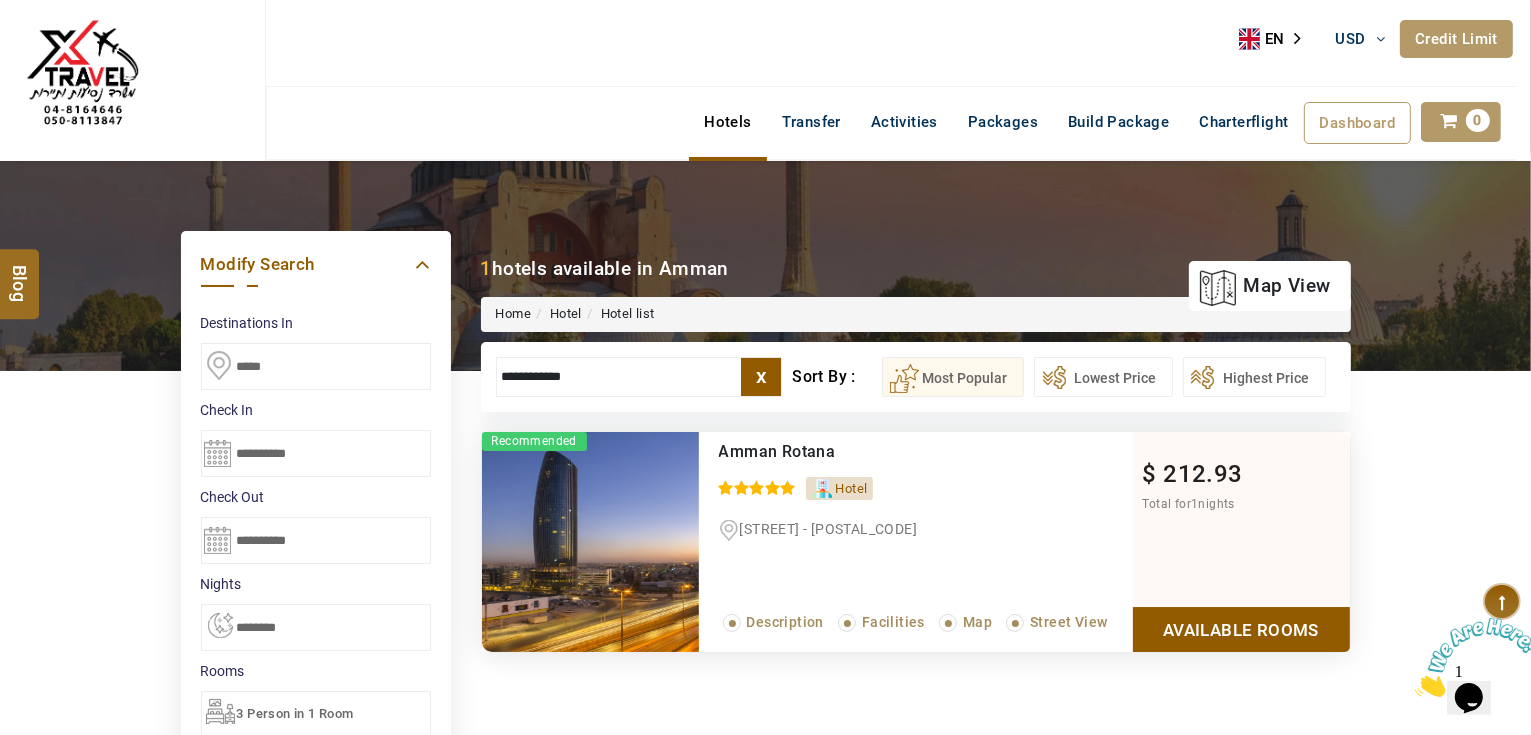 type on "**********" 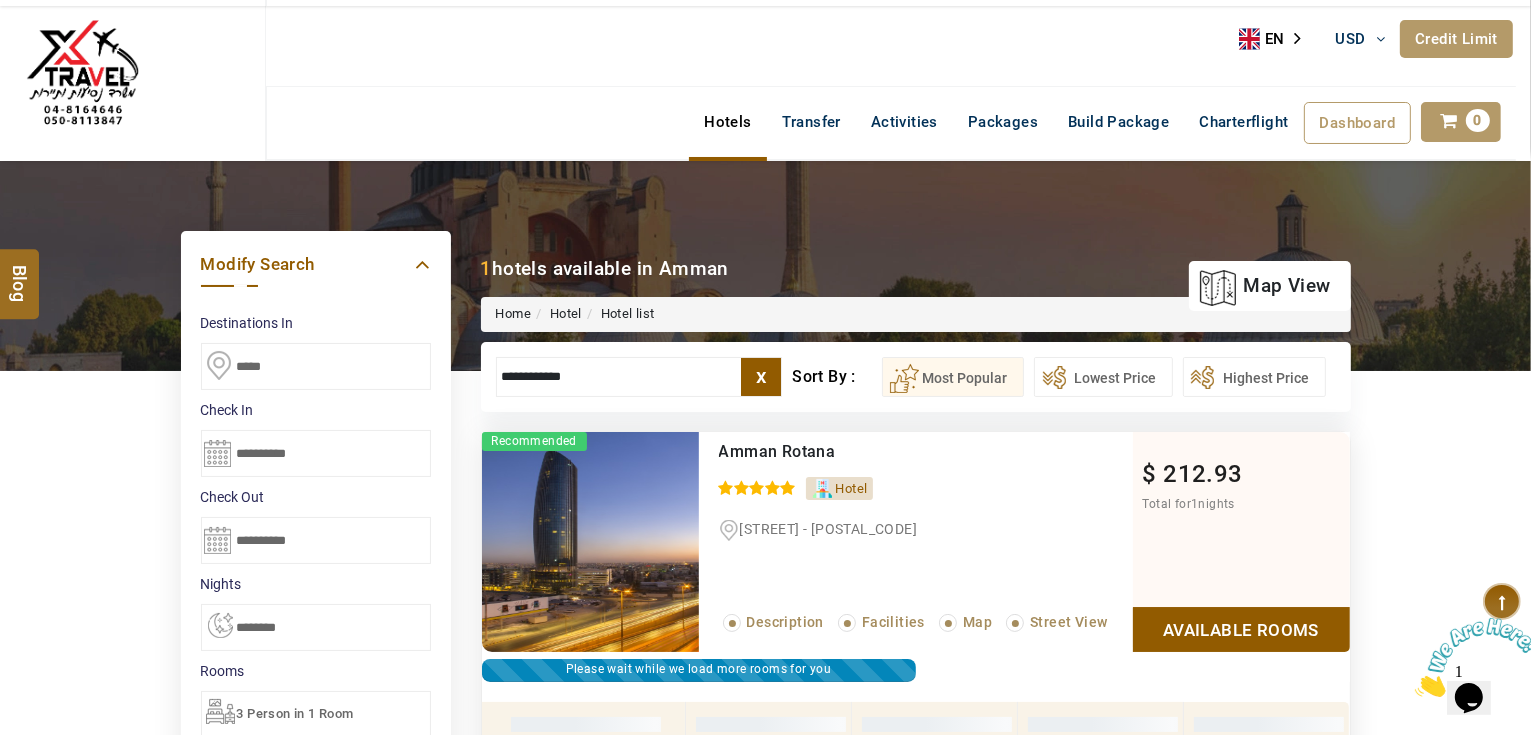 scroll, scrollTop: 380, scrollLeft: 0, axis: vertical 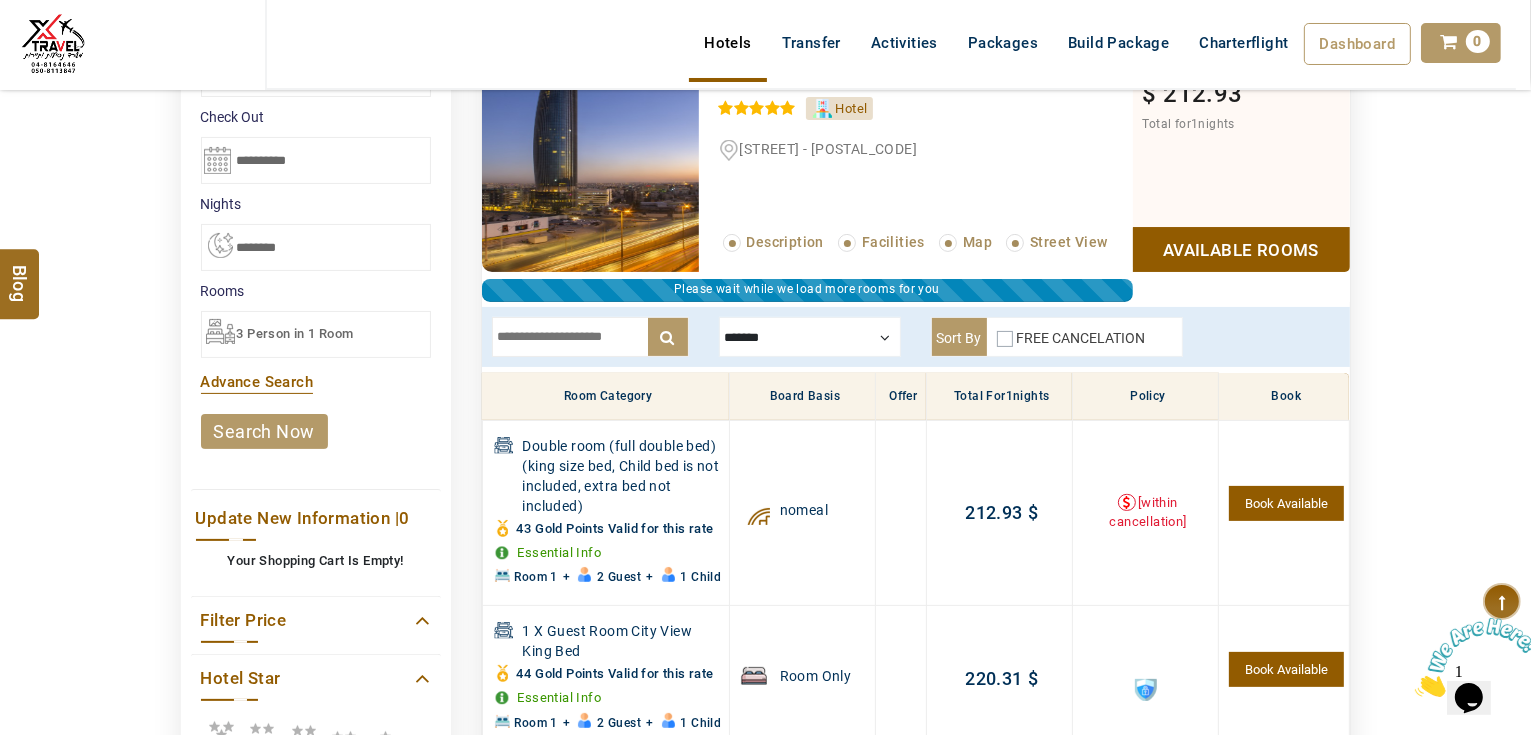 click at bounding box center (810, 337) 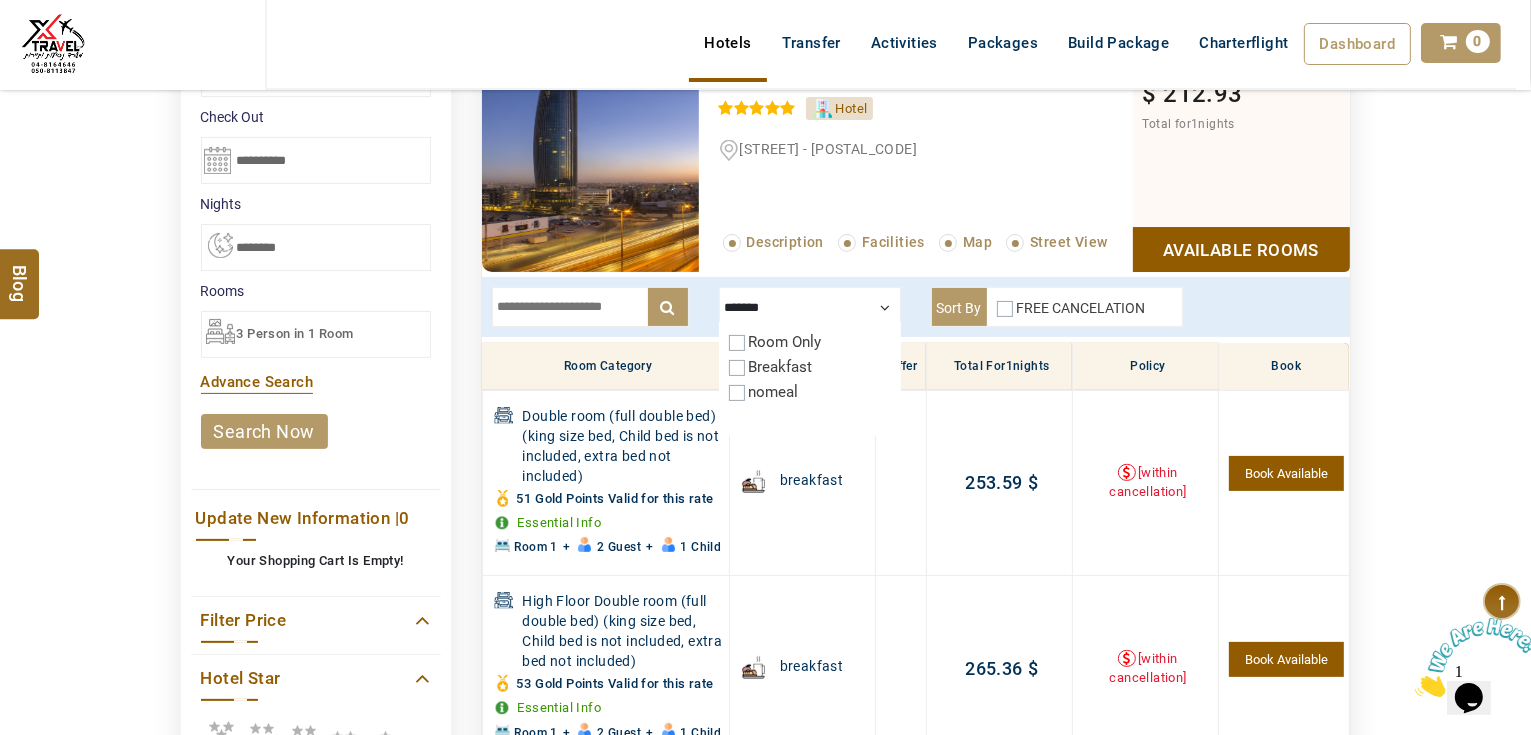 click at bounding box center (810, 307) 